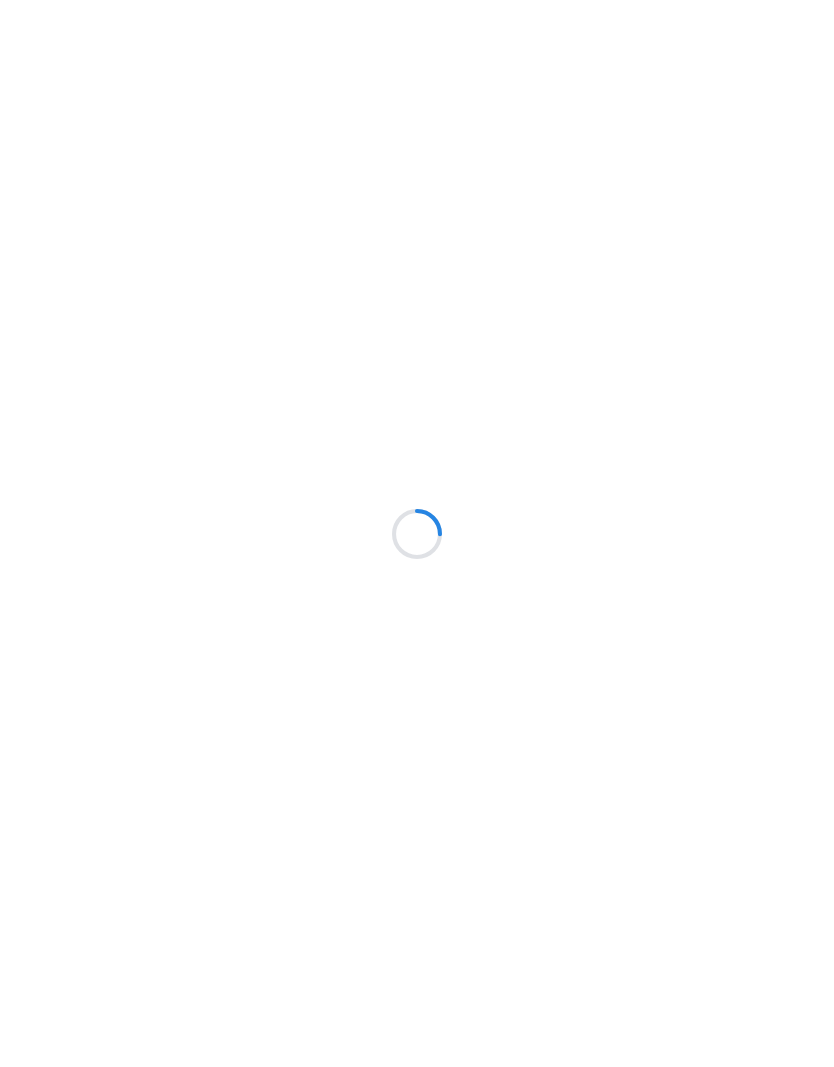 scroll, scrollTop: 0, scrollLeft: 0, axis: both 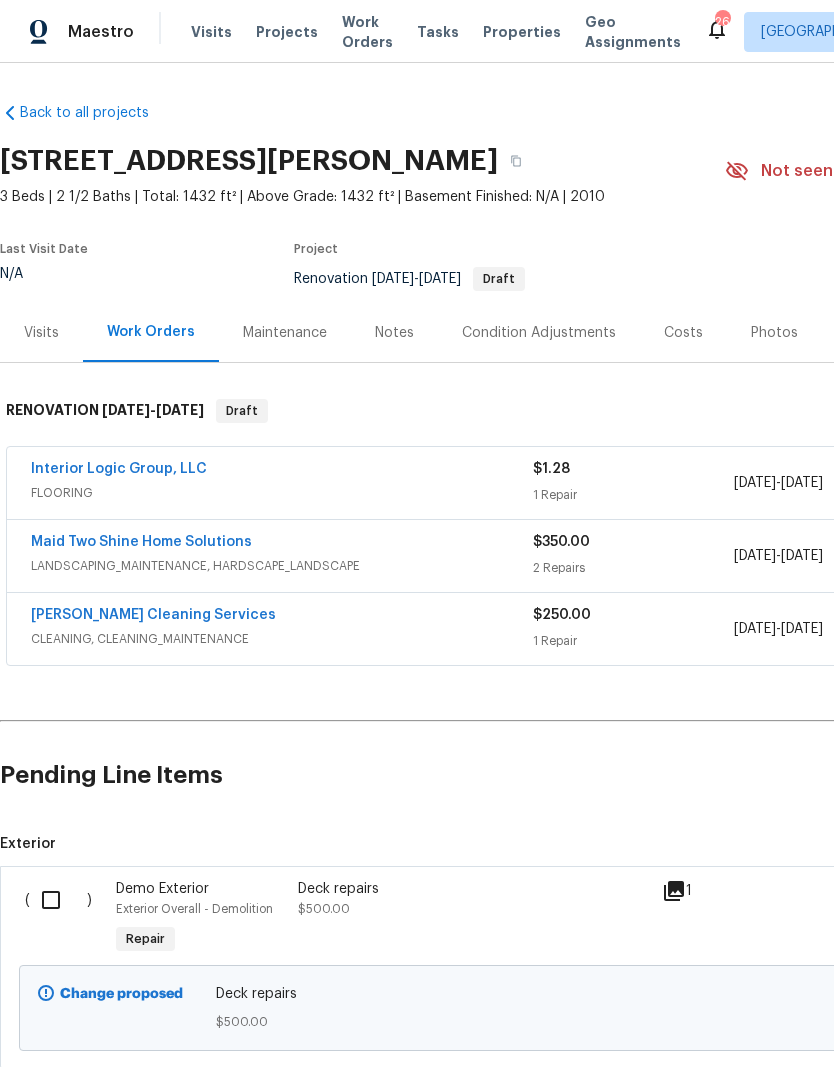 click on "Condition Adjustments" at bounding box center (539, 333) 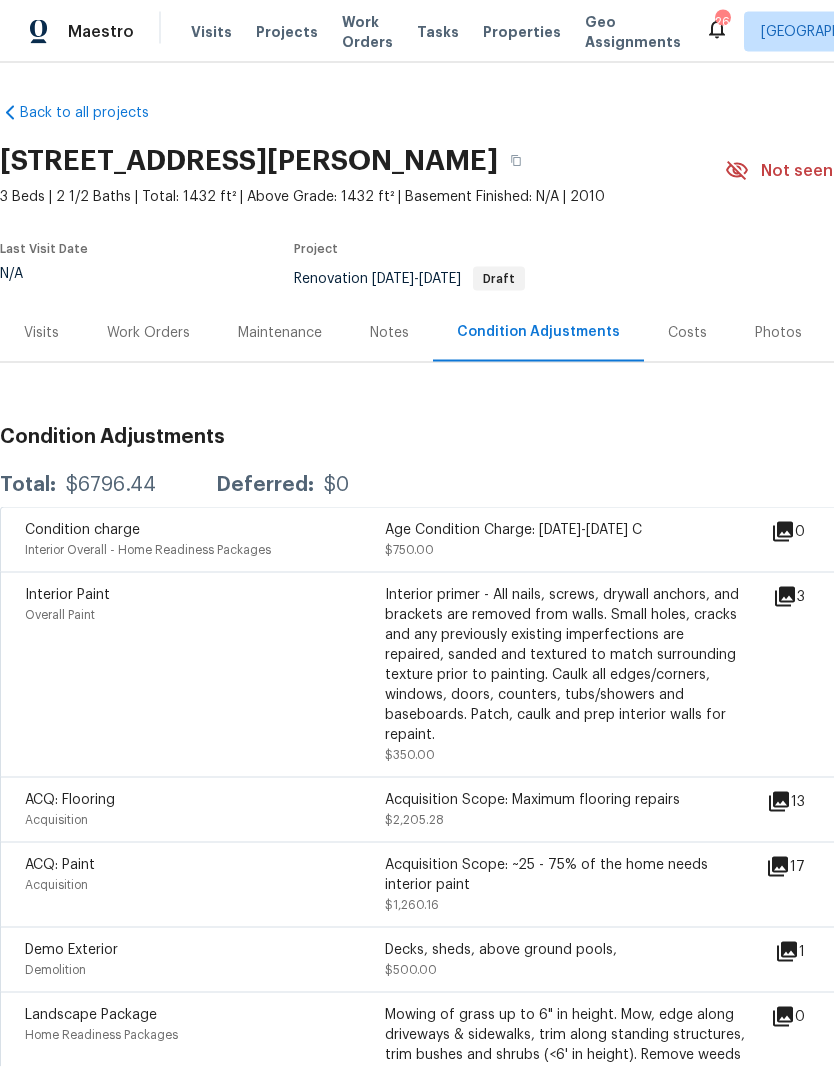 scroll, scrollTop: 79, scrollLeft: 0, axis: vertical 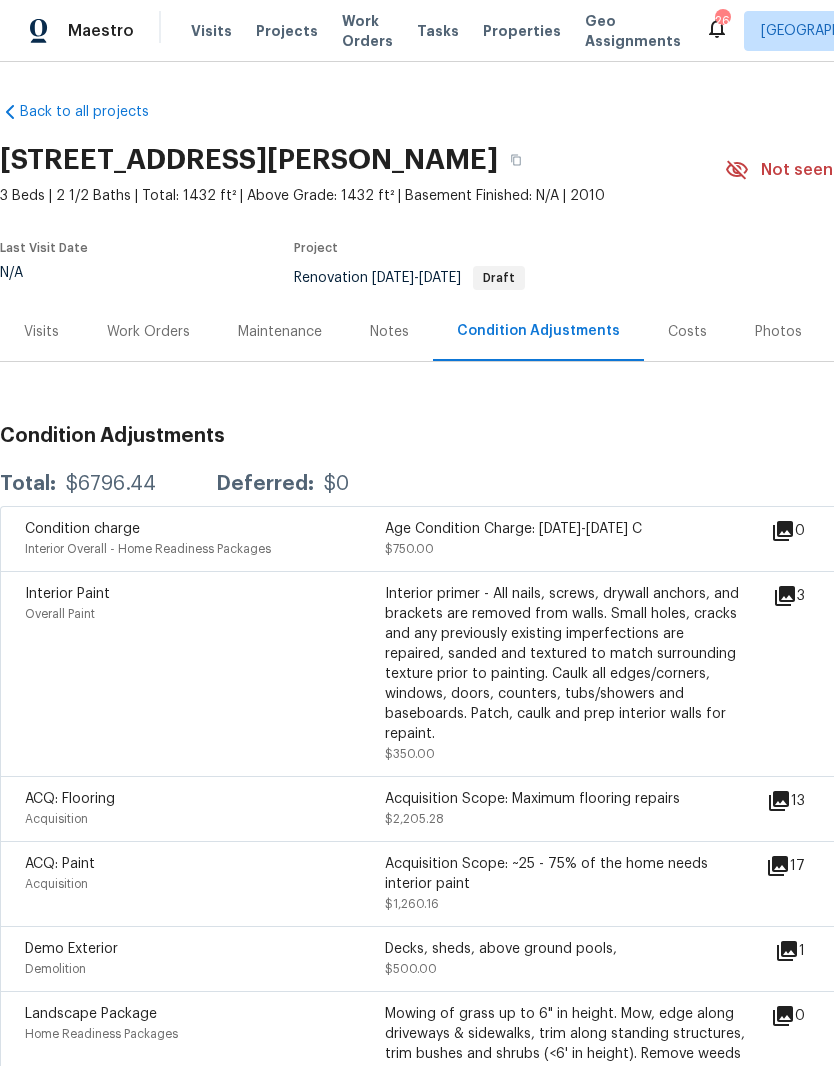 click on "Visits" at bounding box center [41, 333] 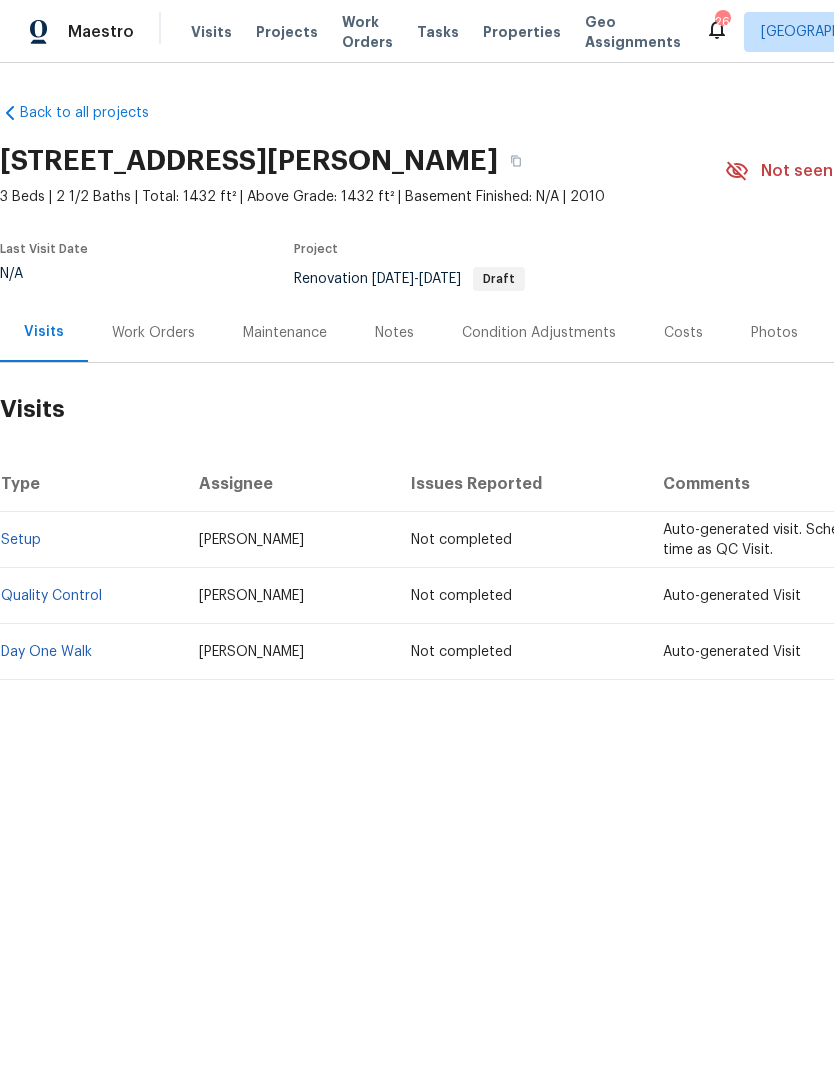 scroll, scrollTop: 0, scrollLeft: 0, axis: both 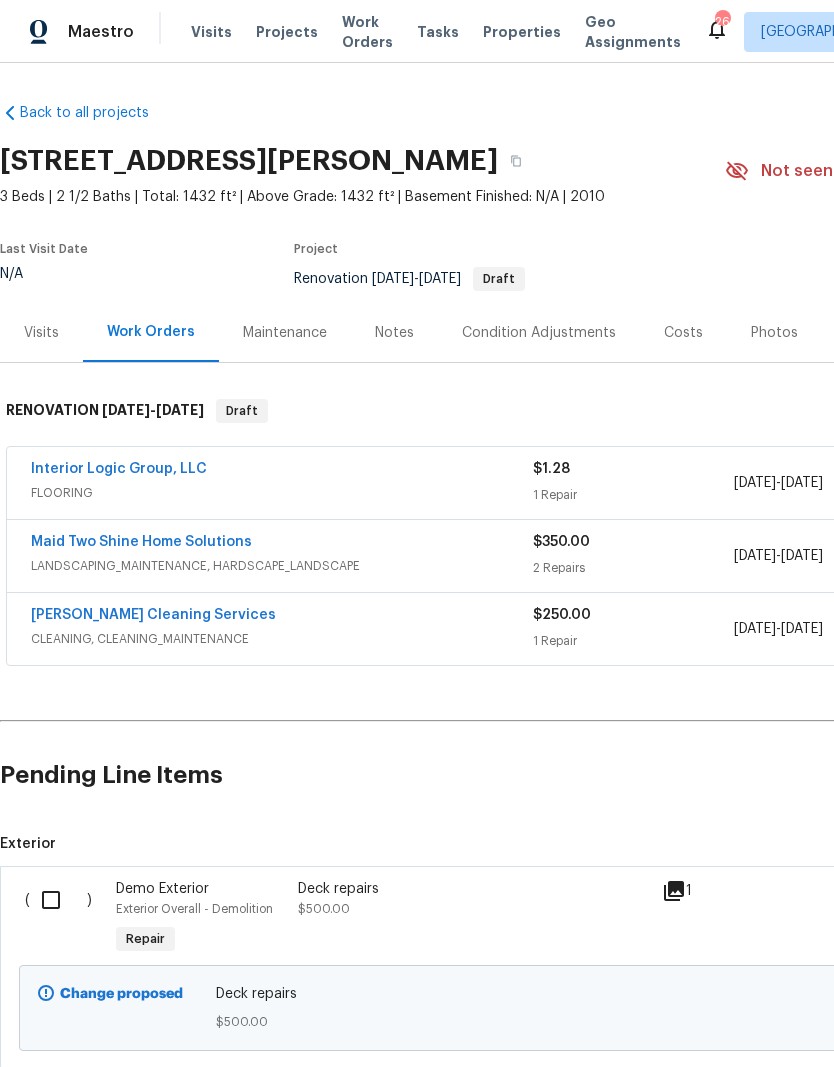 click on "Maid Two Shine Home Solutions" at bounding box center [141, 542] 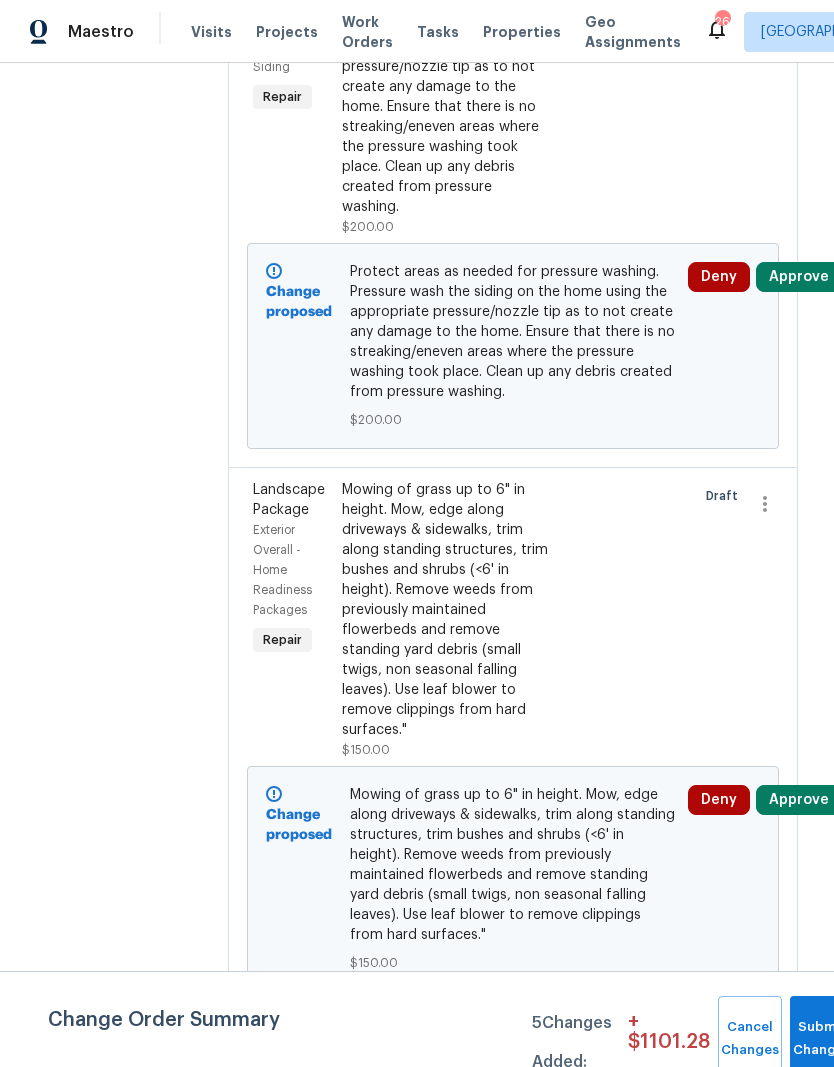 scroll, scrollTop: 558, scrollLeft: 4, axis: both 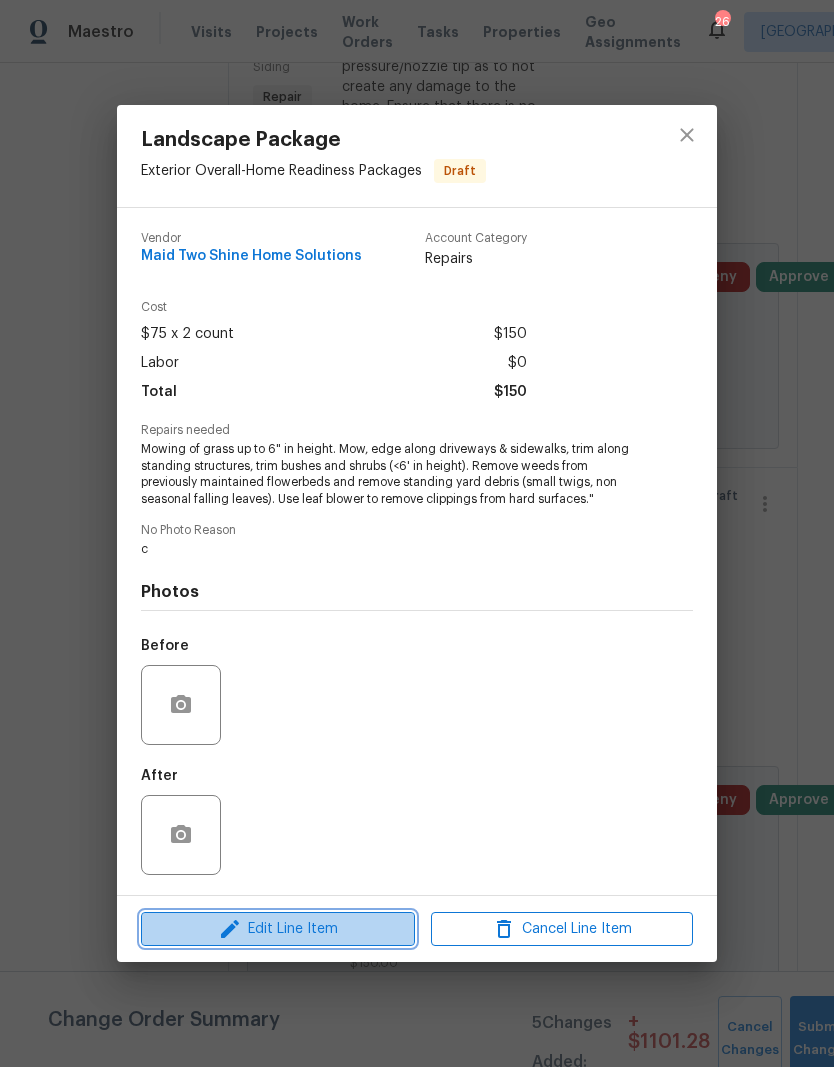 click on "Edit Line Item" at bounding box center (278, 929) 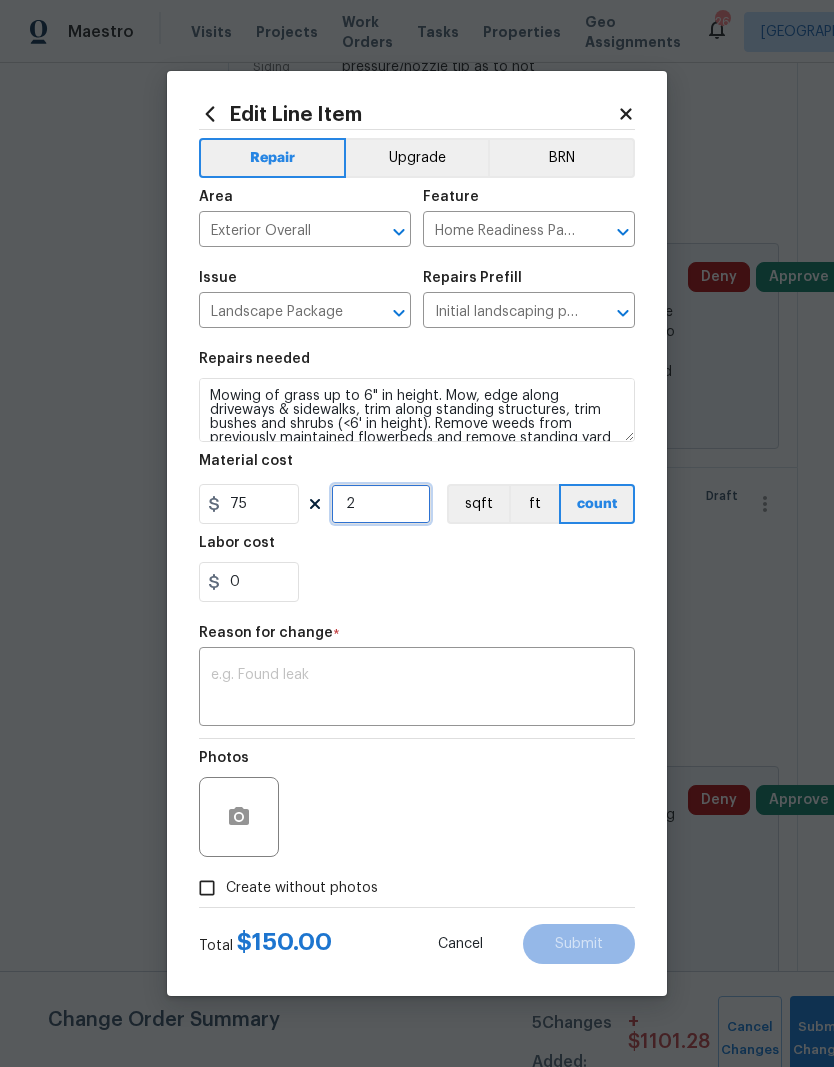 click on "2" at bounding box center (381, 504) 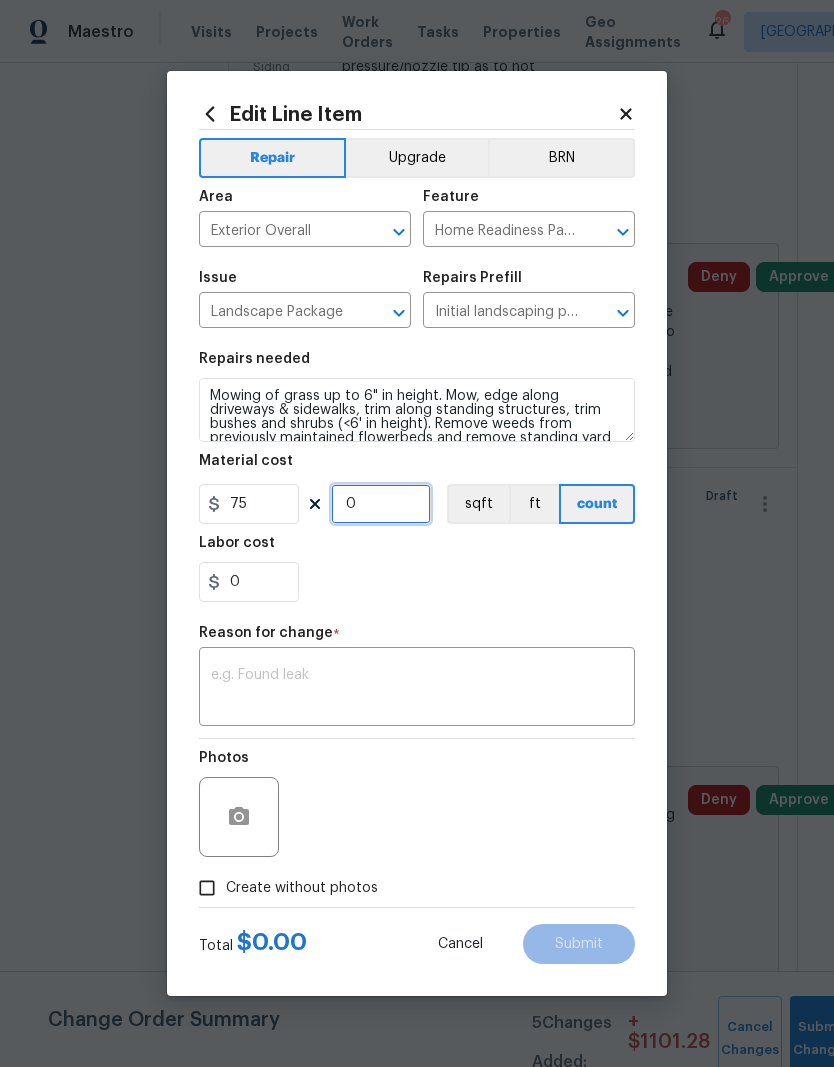 type on "1" 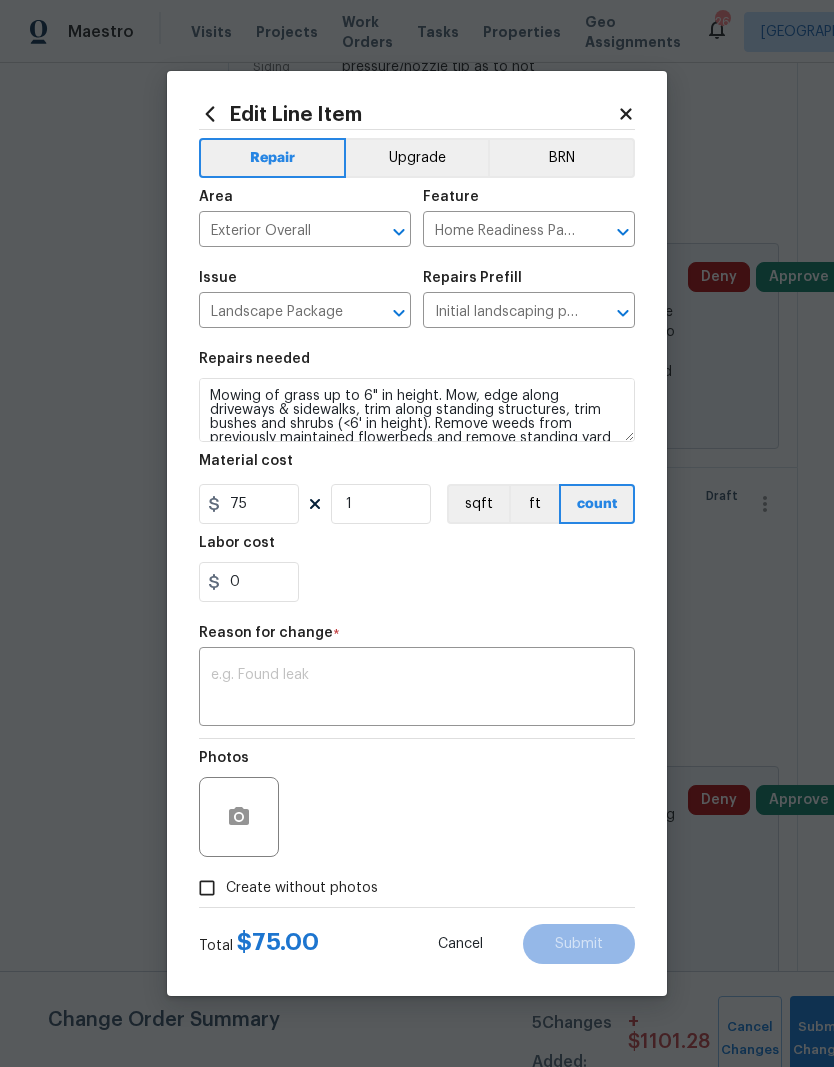 click on "Repairs needed Mowing of grass up to 6" in height. Mow, edge along driveways & sidewalks, trim along standing structures, trim bushes and shrubs (<6' in height). Remove weeds from previously maintained flowerbeds and remove standing yard debris (small twigs, non seasonal falling leaves).  Use leaf blower to remove clippings from hard surfaces." Material cost 75 1 sqft ft count Labor cost 0" at bounding box center [417, 477] 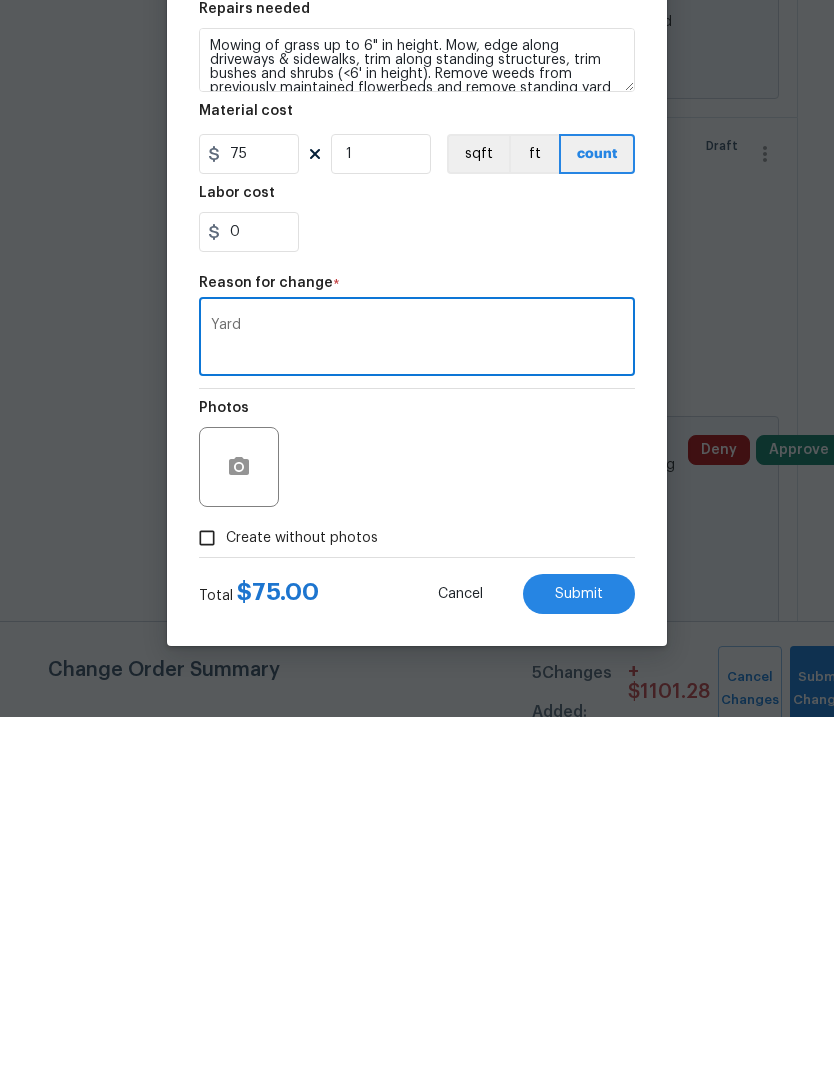 type on "Yard" 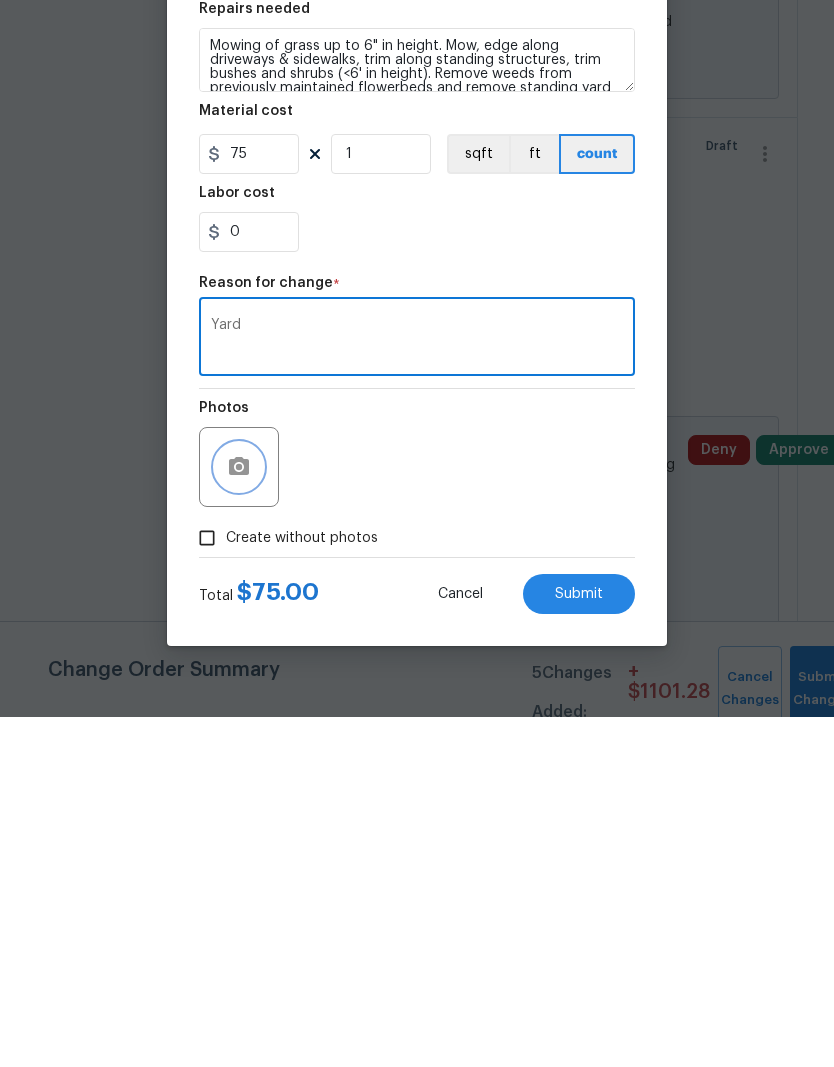click 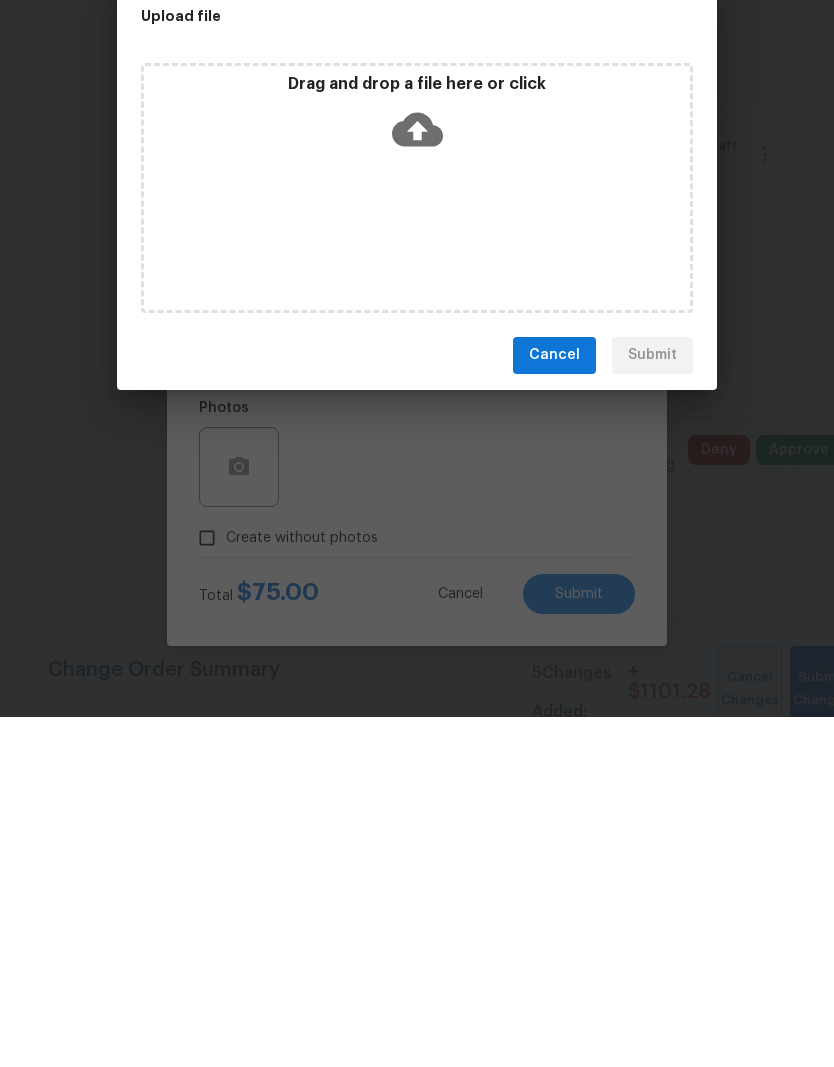 scroll, scrollTop: 79, scrollLeft: 0, axis: vertical 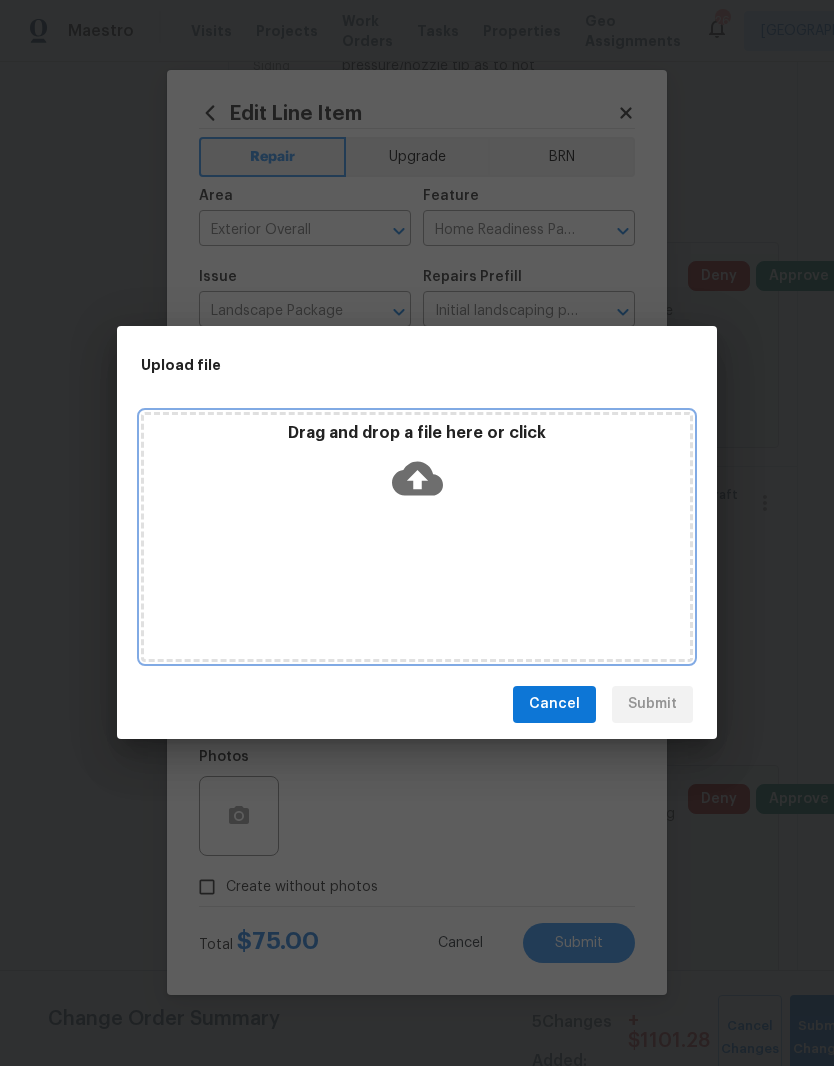 click 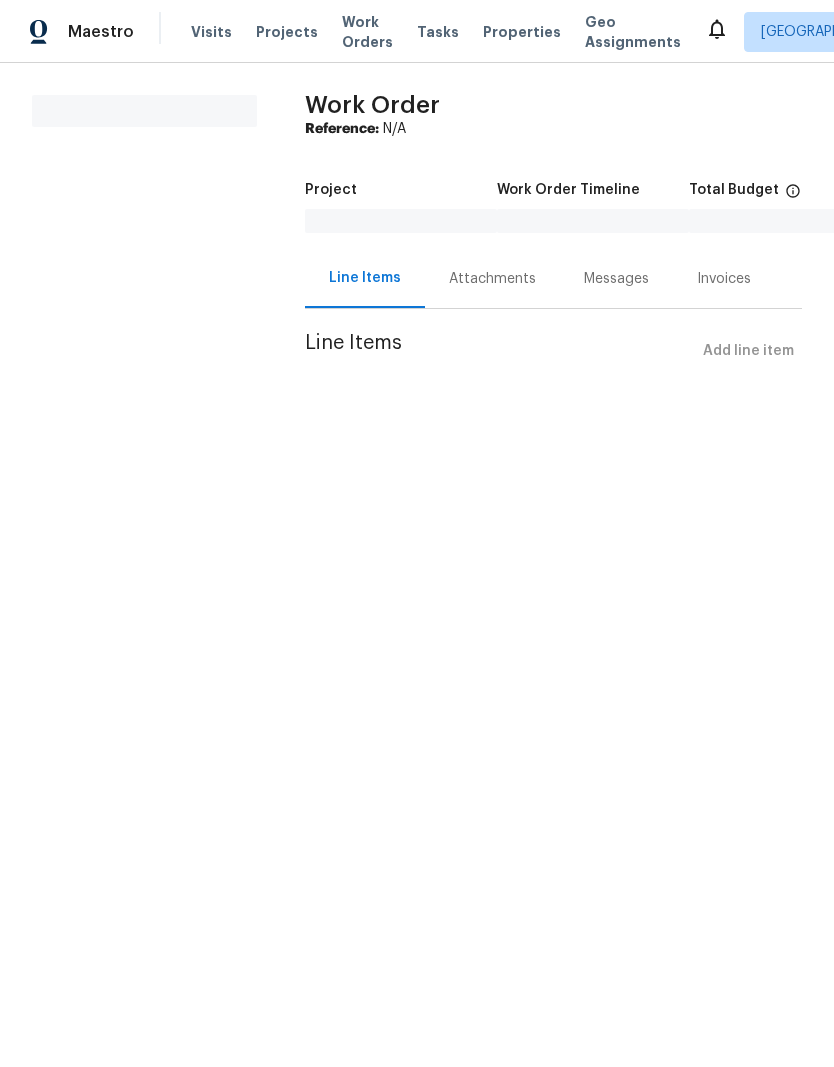 scroll, scrollTop: 0, scrollLeft: 0, axis: both 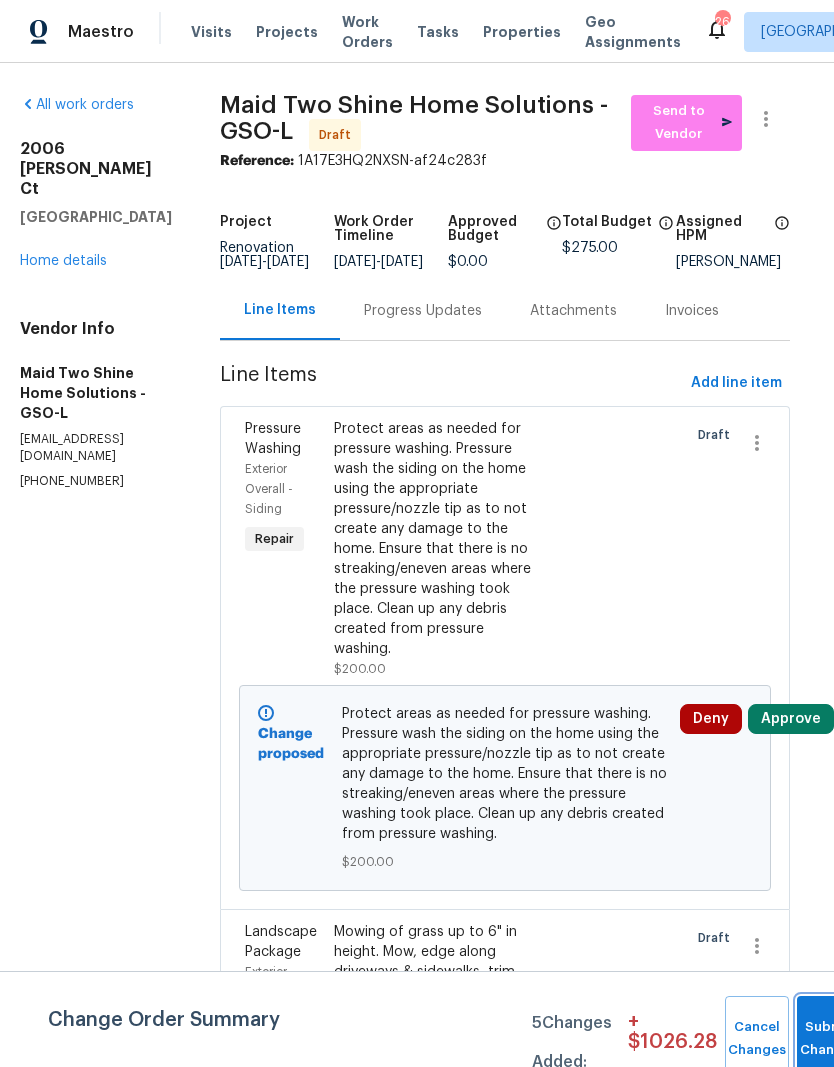 click on "Submit Changes" at bounding box center [829, 1039] 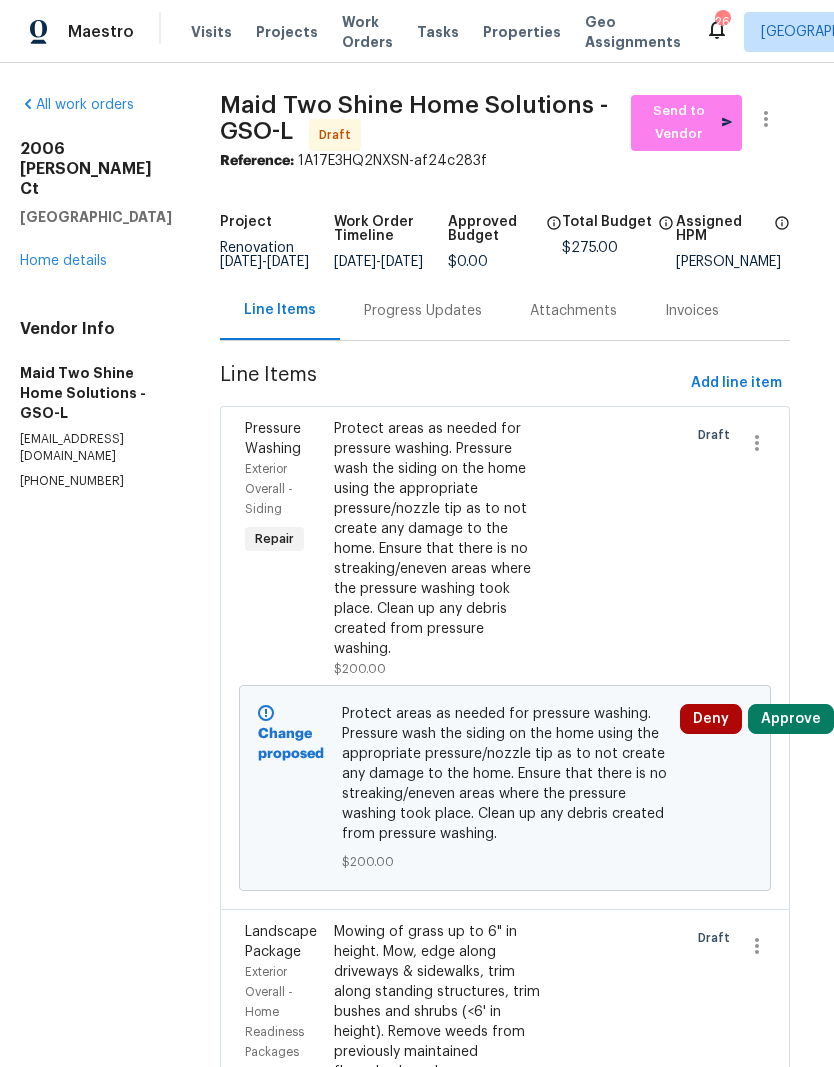 scroll, scrollTop: 0, scrollLeft: 23, axis: horizontal 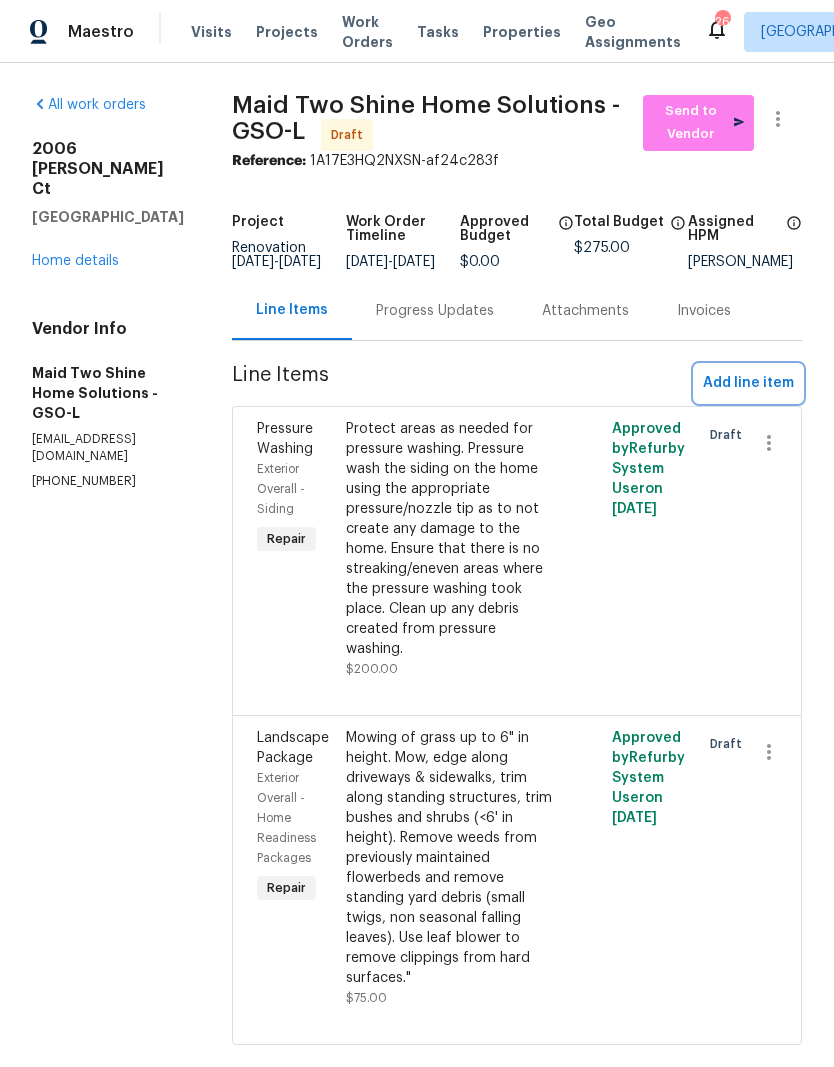 click on "Add line item" at bounding box center [748, 383] 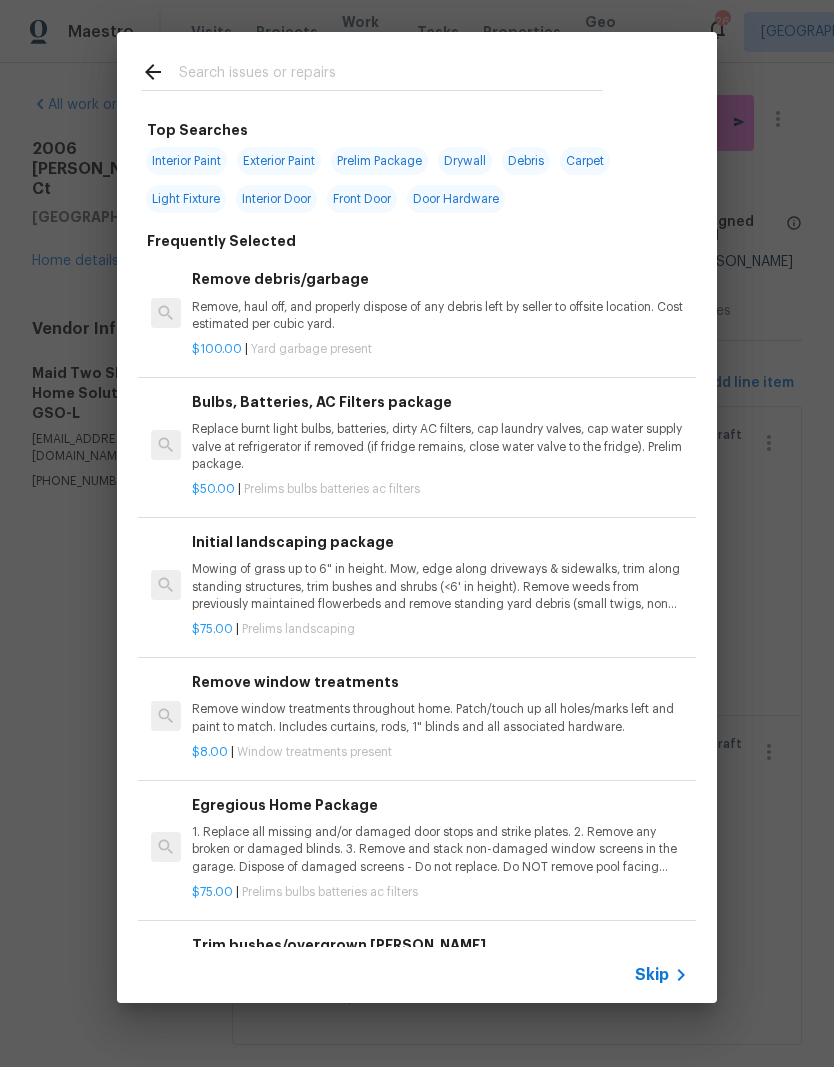 click at bounding box center [391, 75] 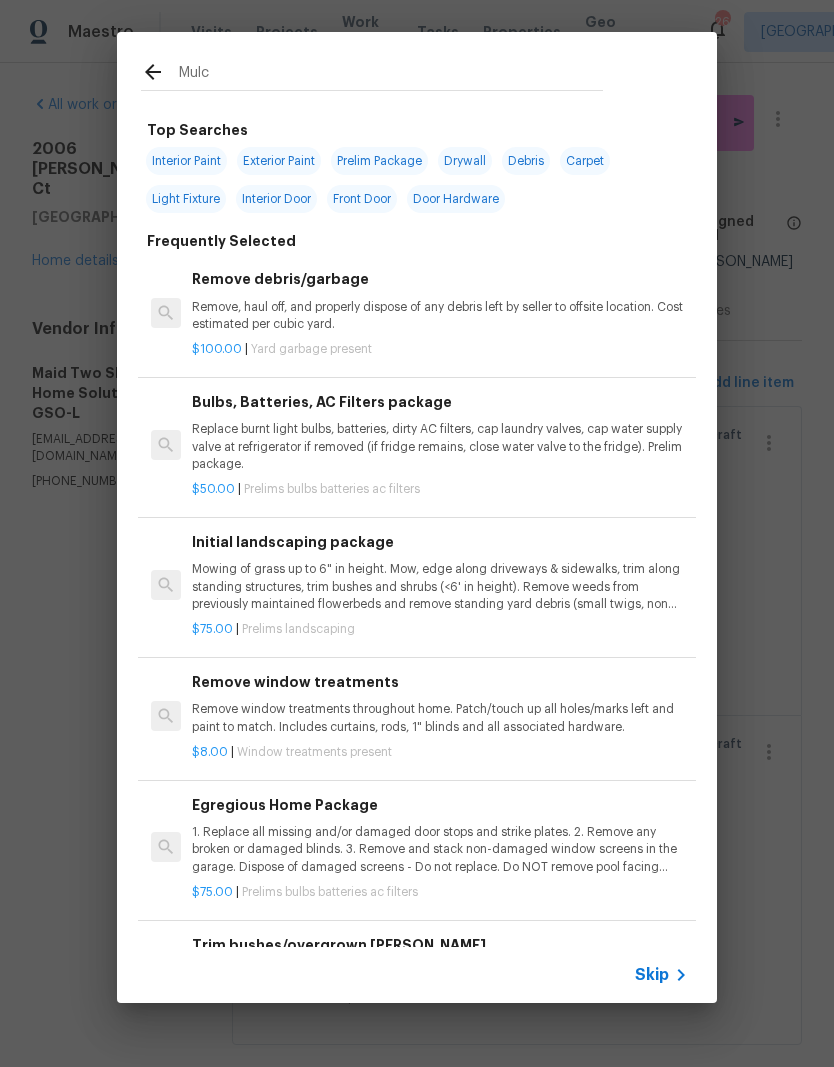 type on "Mulch" 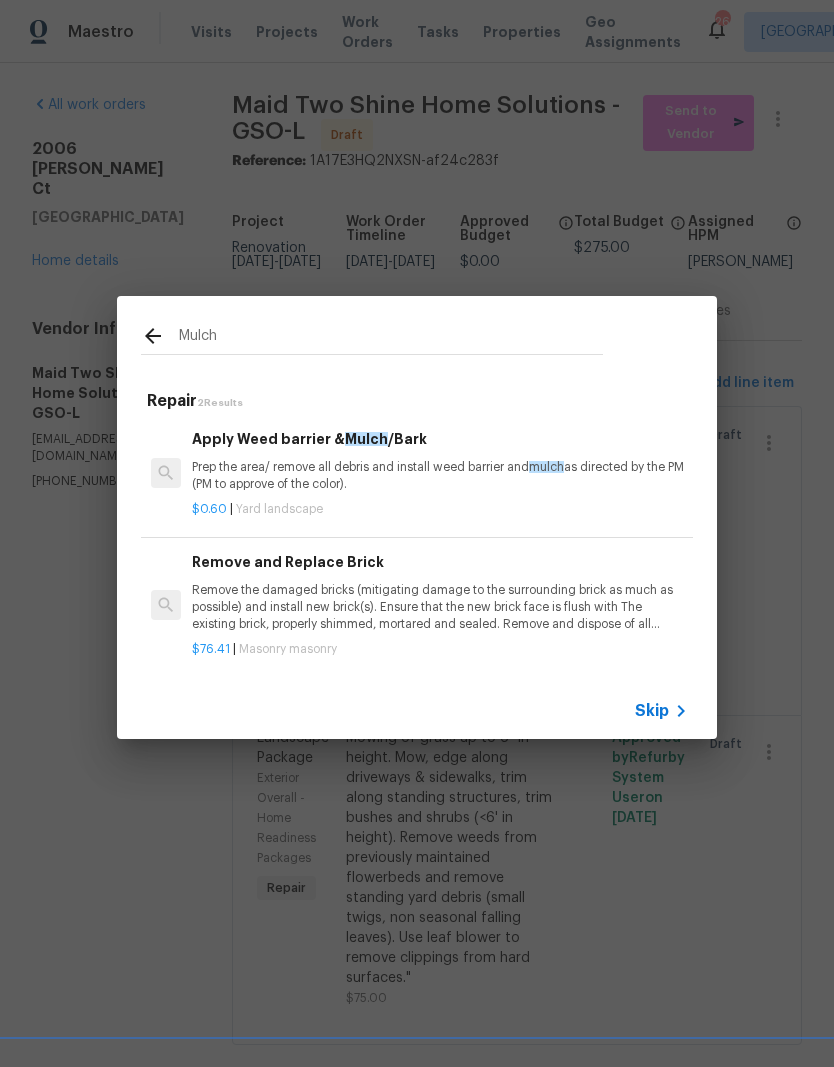 click on "Prep the area/ remove all debris and install weed barrier and  mulch  as directed by the PM (PM to approve of the color)." at bounding box center (440, 476) 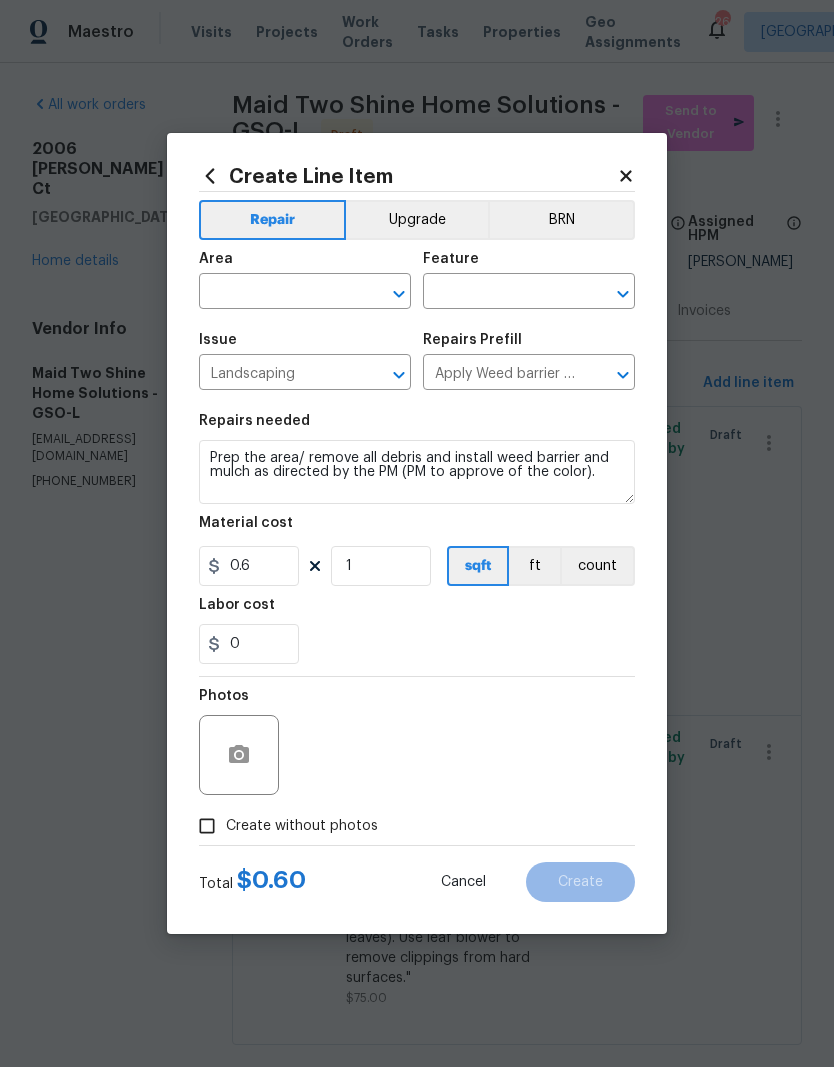 click on "Prep the area/ remove all debris and install weed barrier and mulch as directed by the PM (PM to approve of the color)." at bounding box center [417, 472] 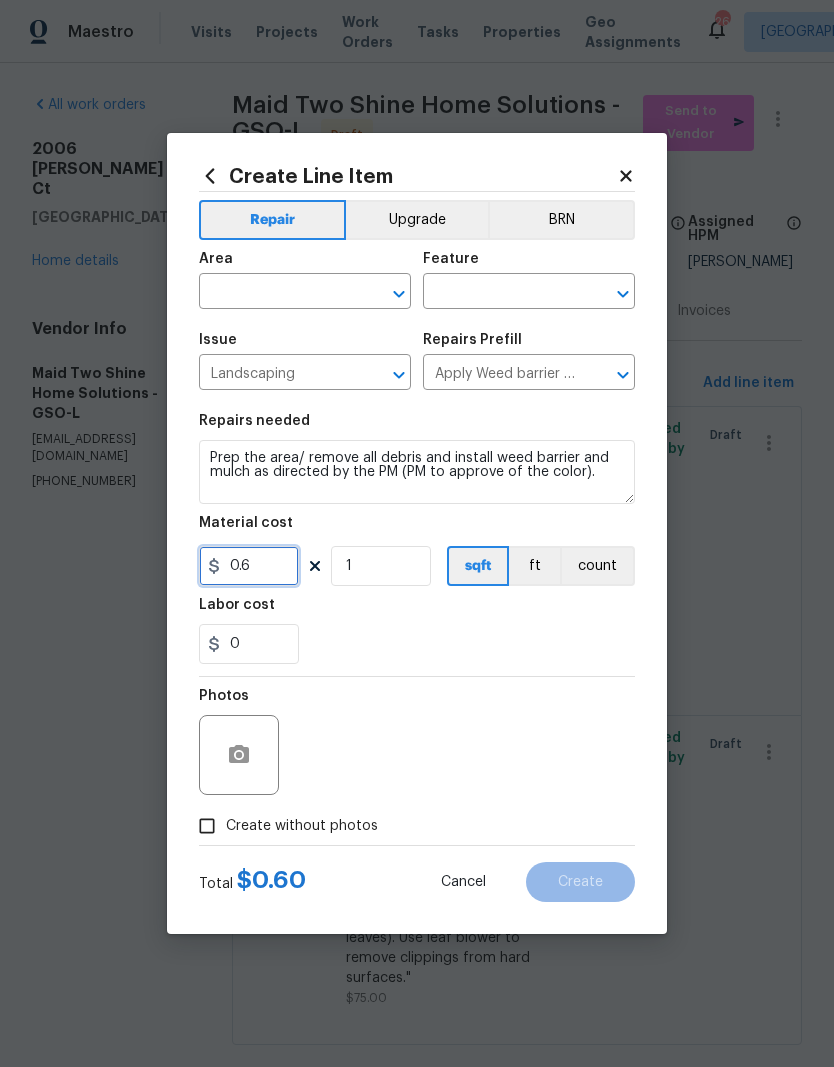 click on "0.6" at bounding box center [249, 566] 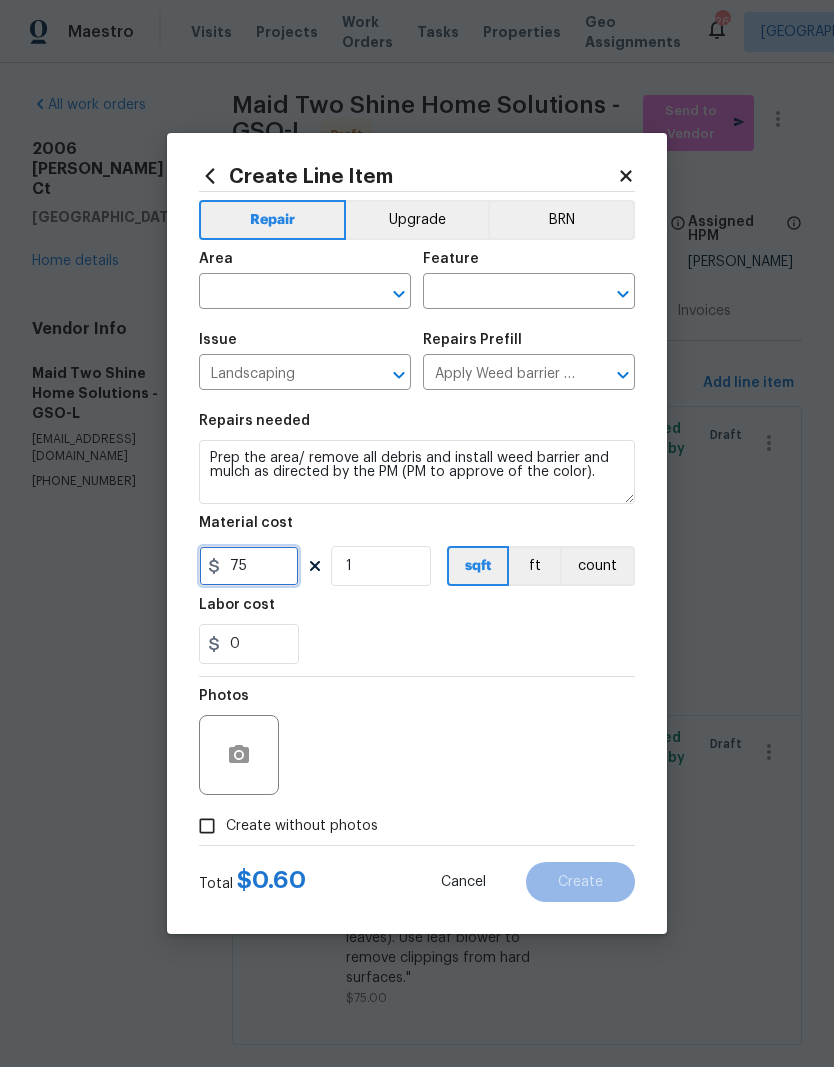 type on "75" 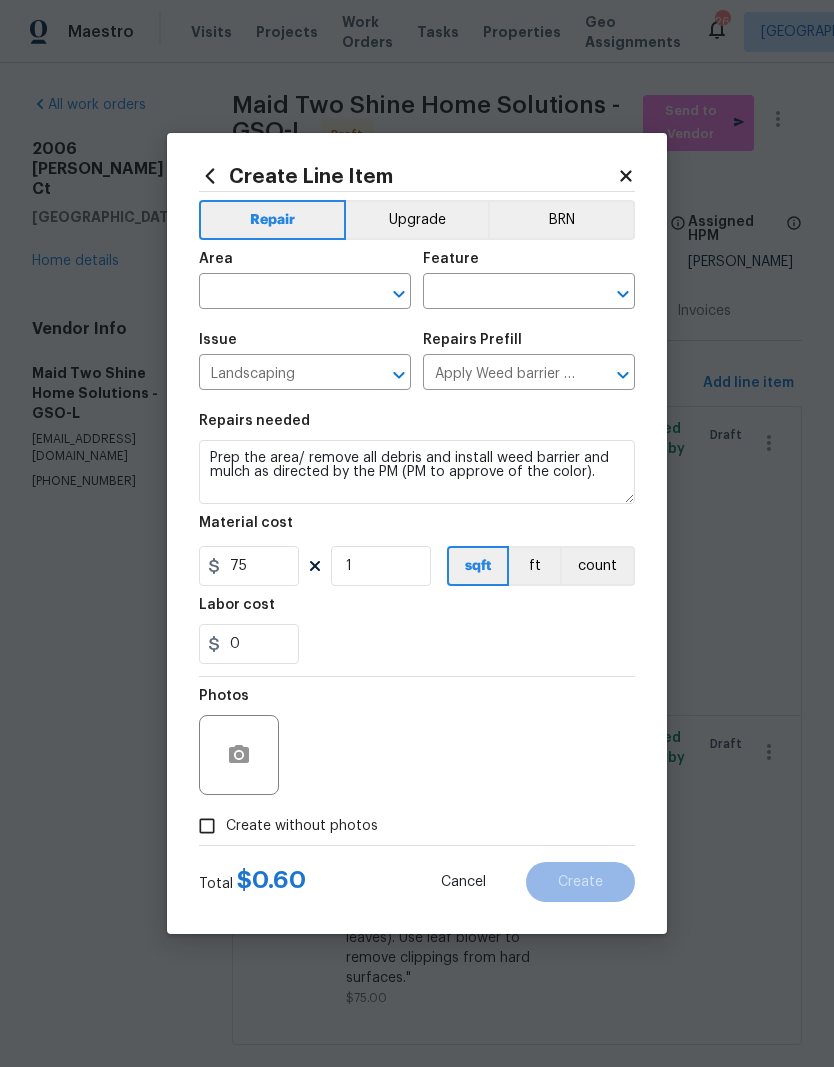 click at bounding box center [277, 293] 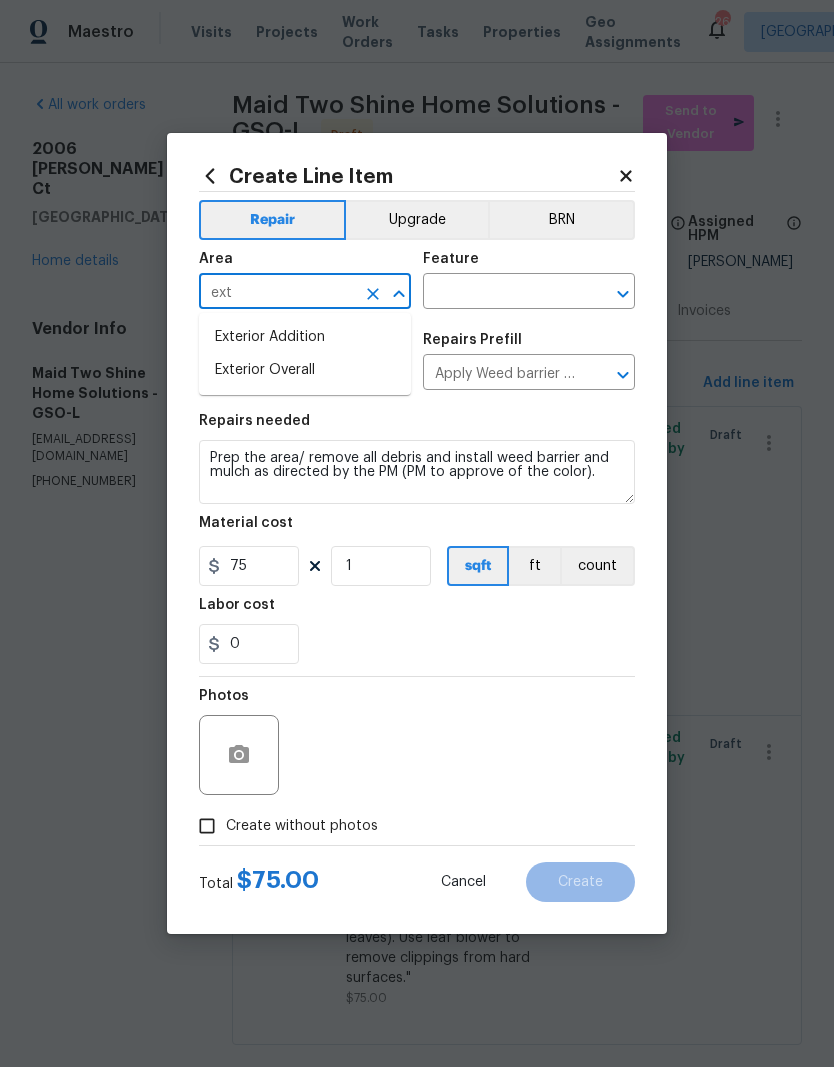 click on "Exterior Overall" at bounding box center [305, 370] 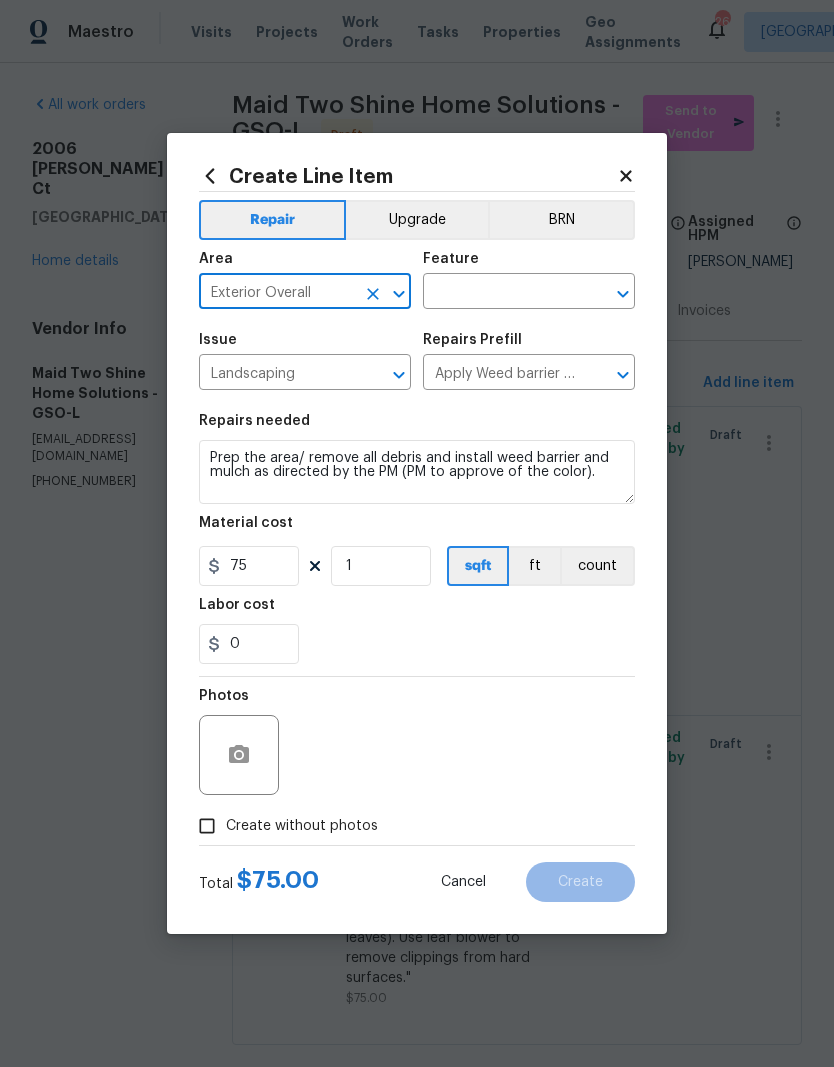click at bounding box center [501, 293] 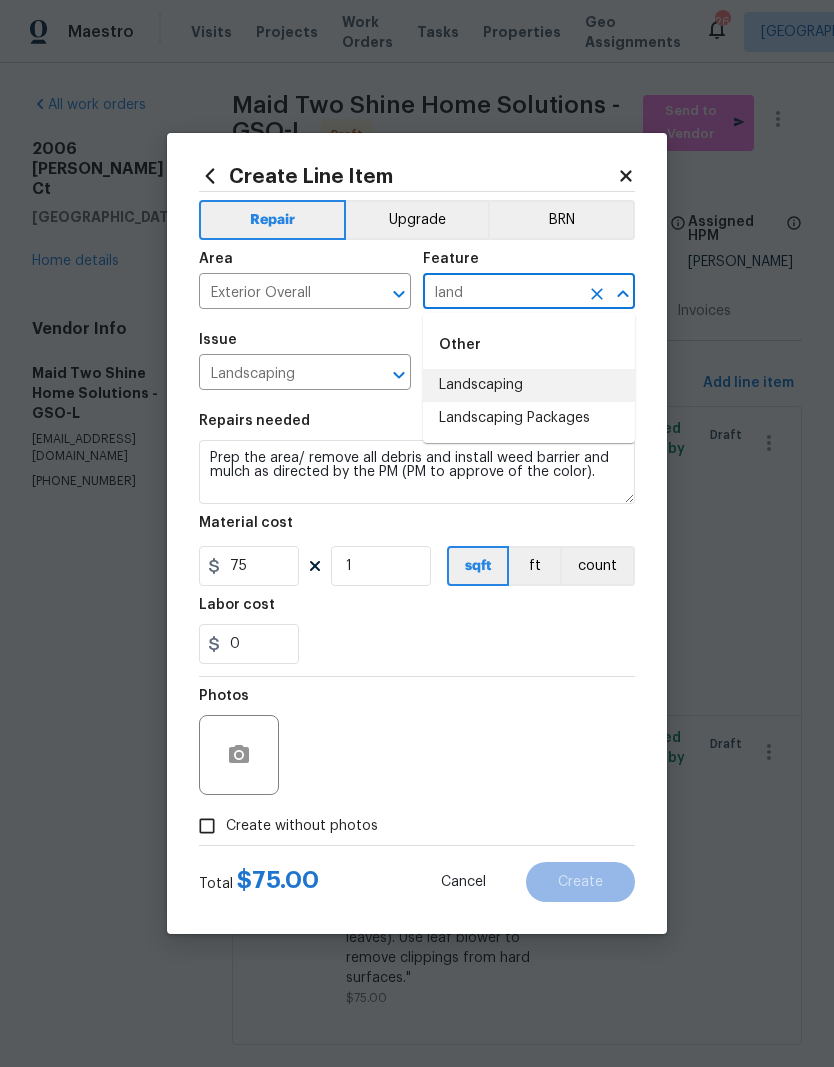click on "Landscaping" at bounding box center [529, 385] 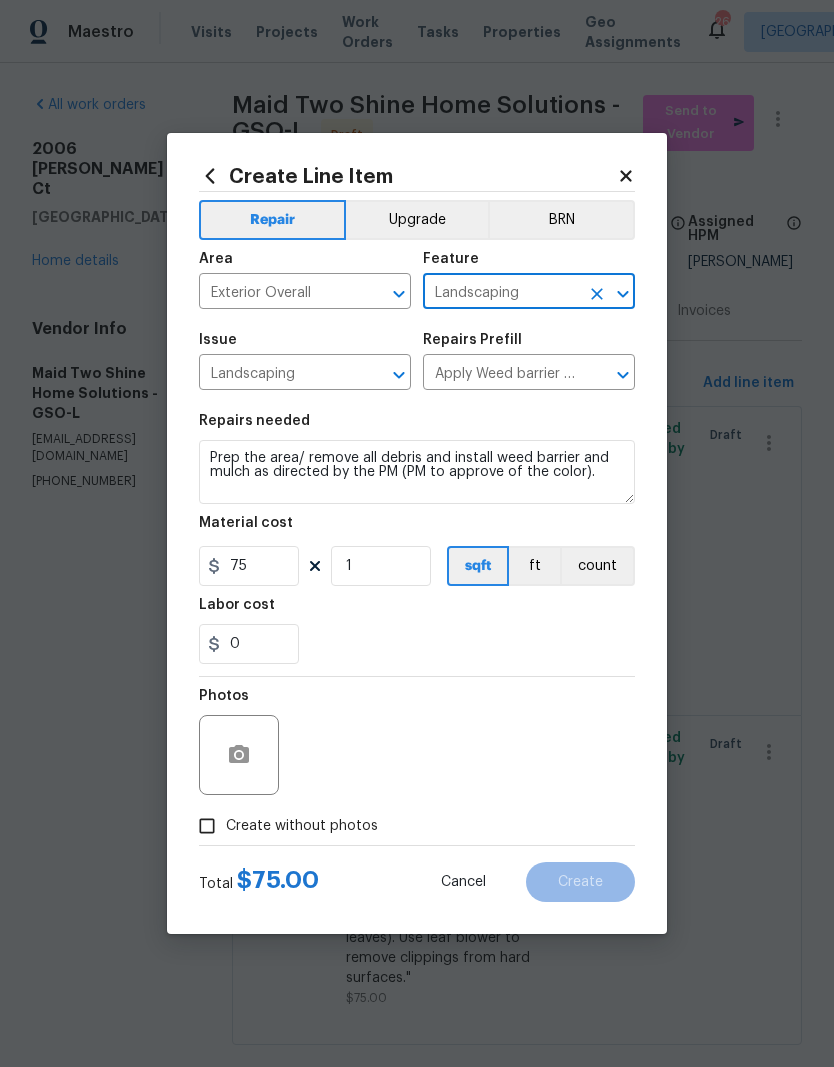 click on "Prep the area/ remove all debris and install weed barrier and mulch as directed by the PM (PM to approve of the color)." at bounding box center (417, 472) 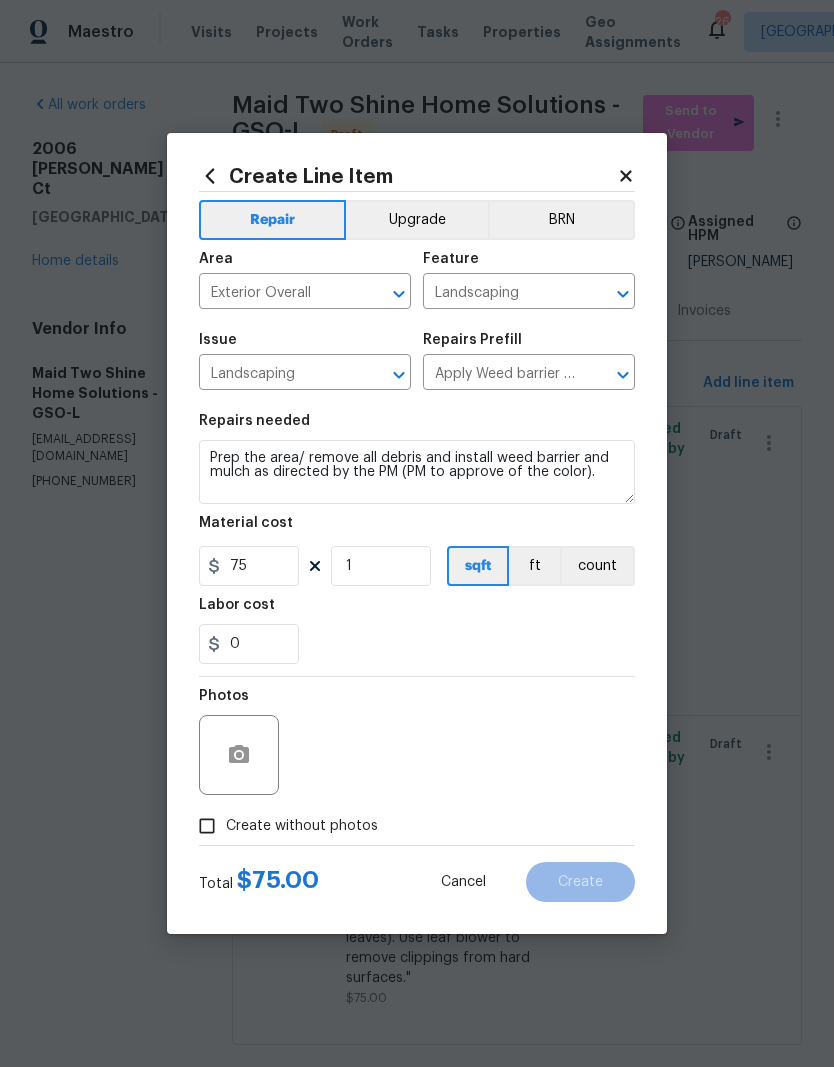 click on "0" at bounding box center (417, 644) 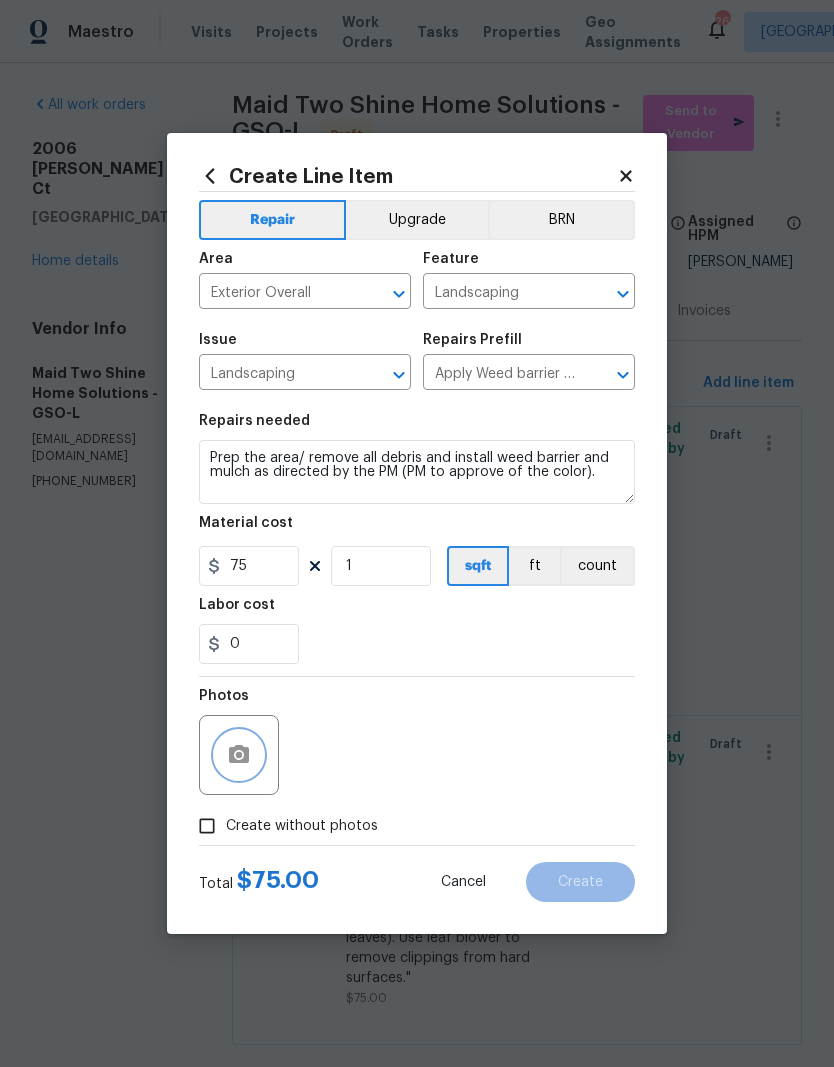 click 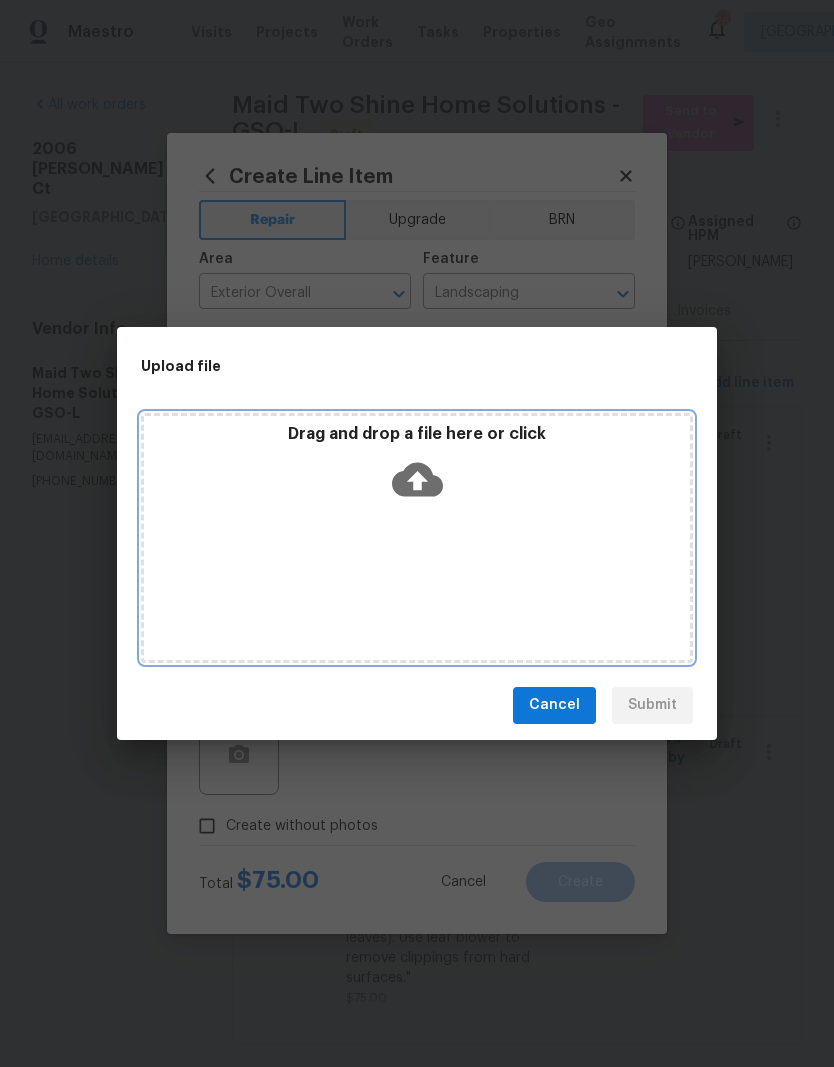 click on "Drag and drop a file here or click" at bounding box center (417, 467) 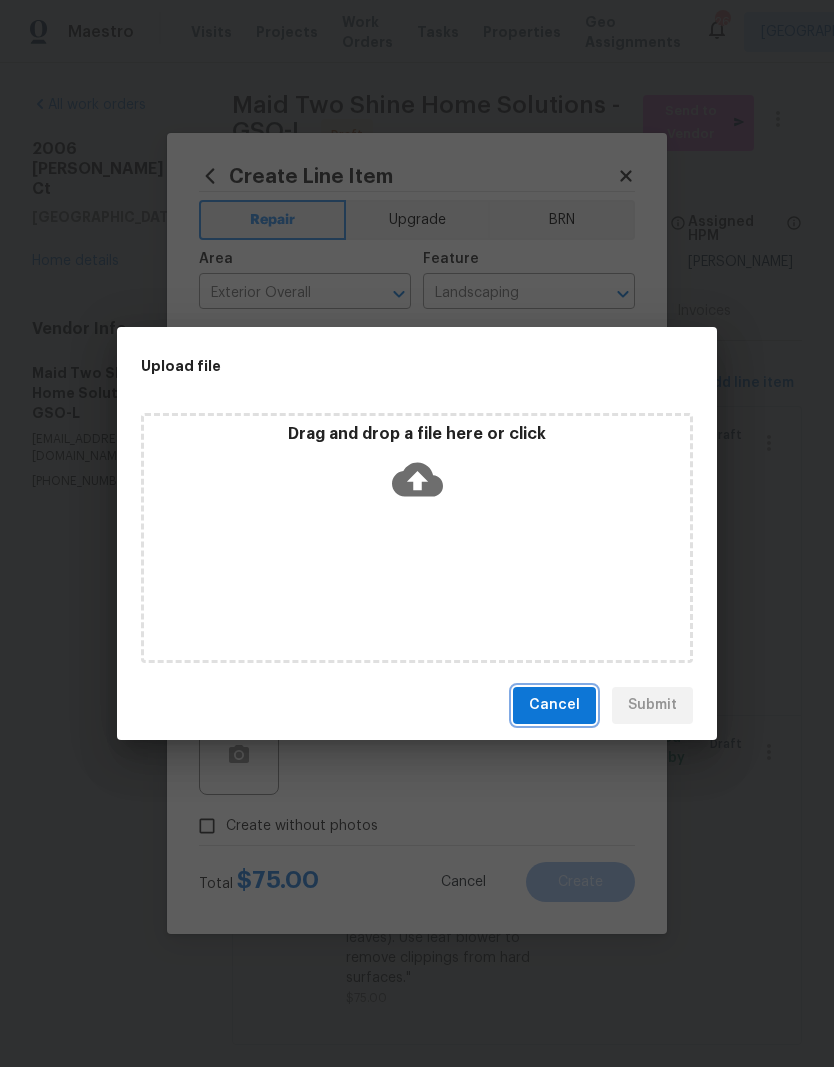 click on "Cancel" at bounding box center (554, 705) 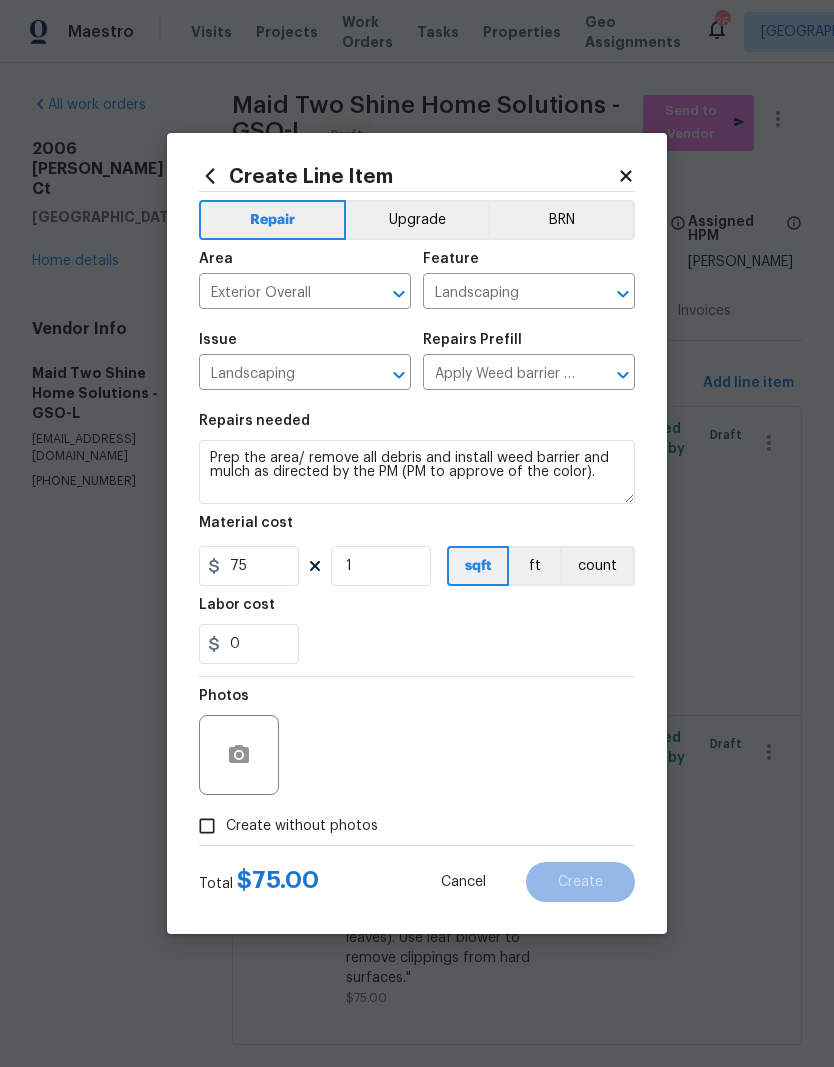 click on "Create without photos" at bounding box center (207, 826) 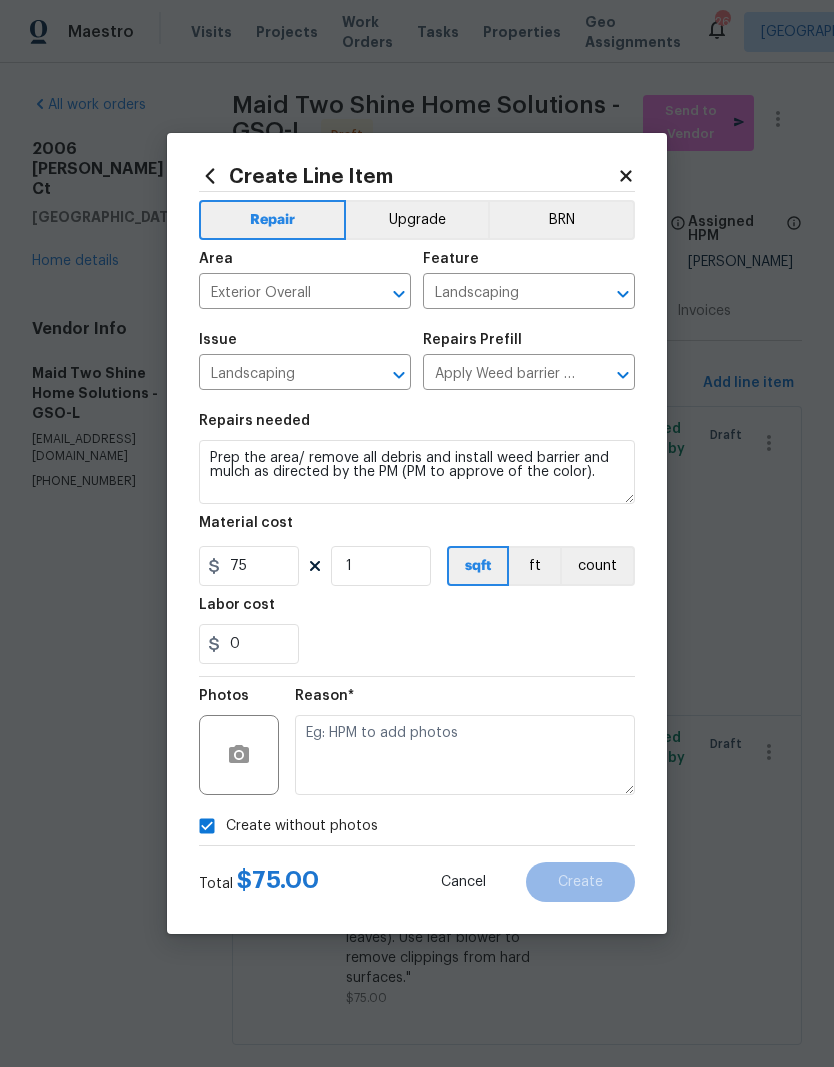 click at bounding box center (465, 755) 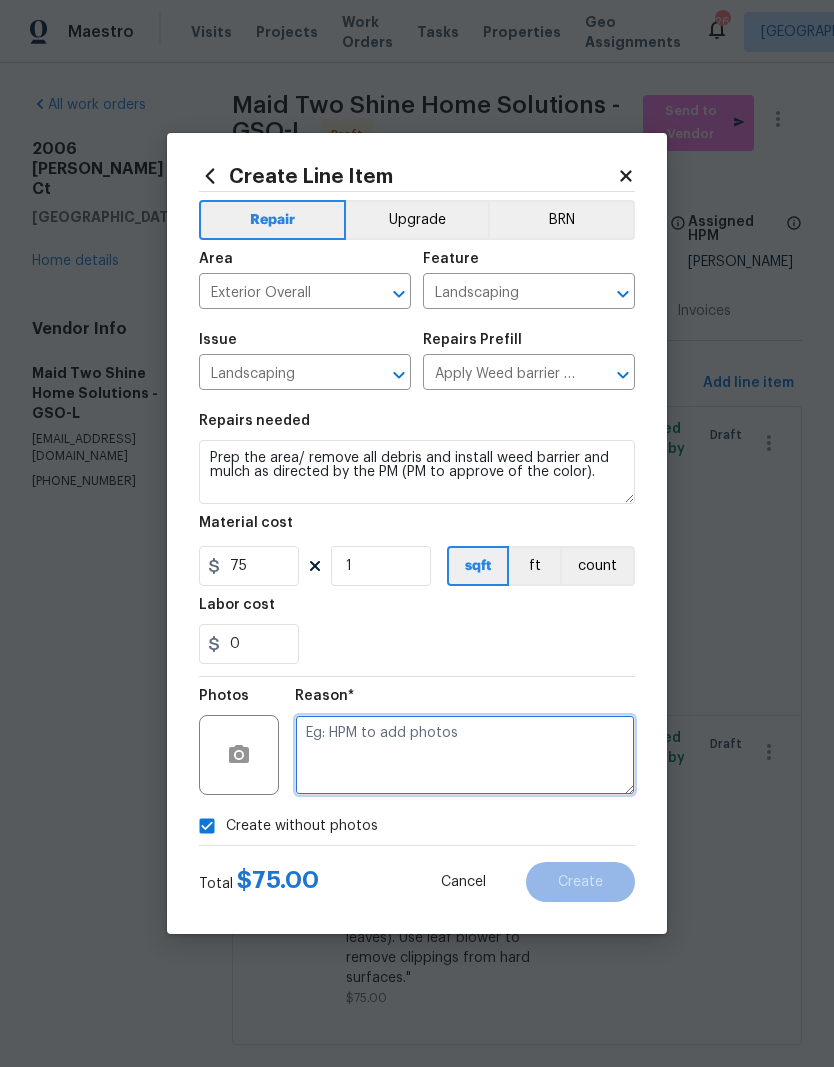 scroll, scrollTop: 31, scrollLeft: 0, axis: vertical 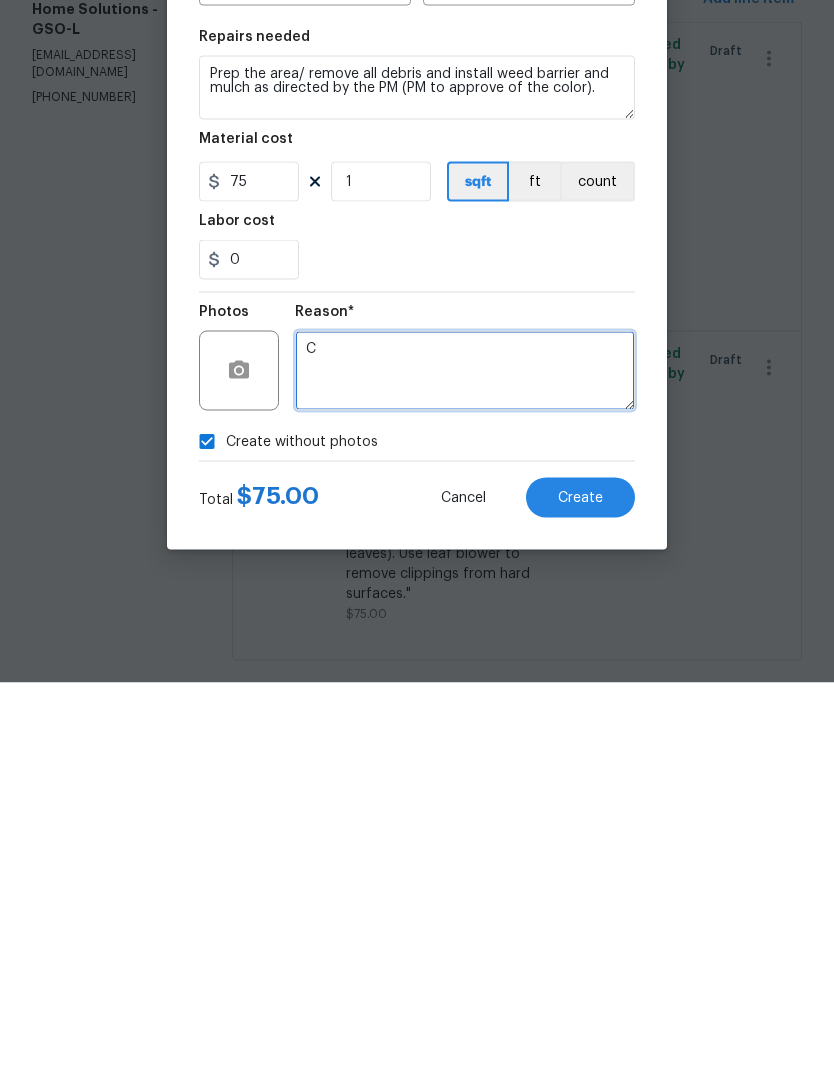 type on "C" 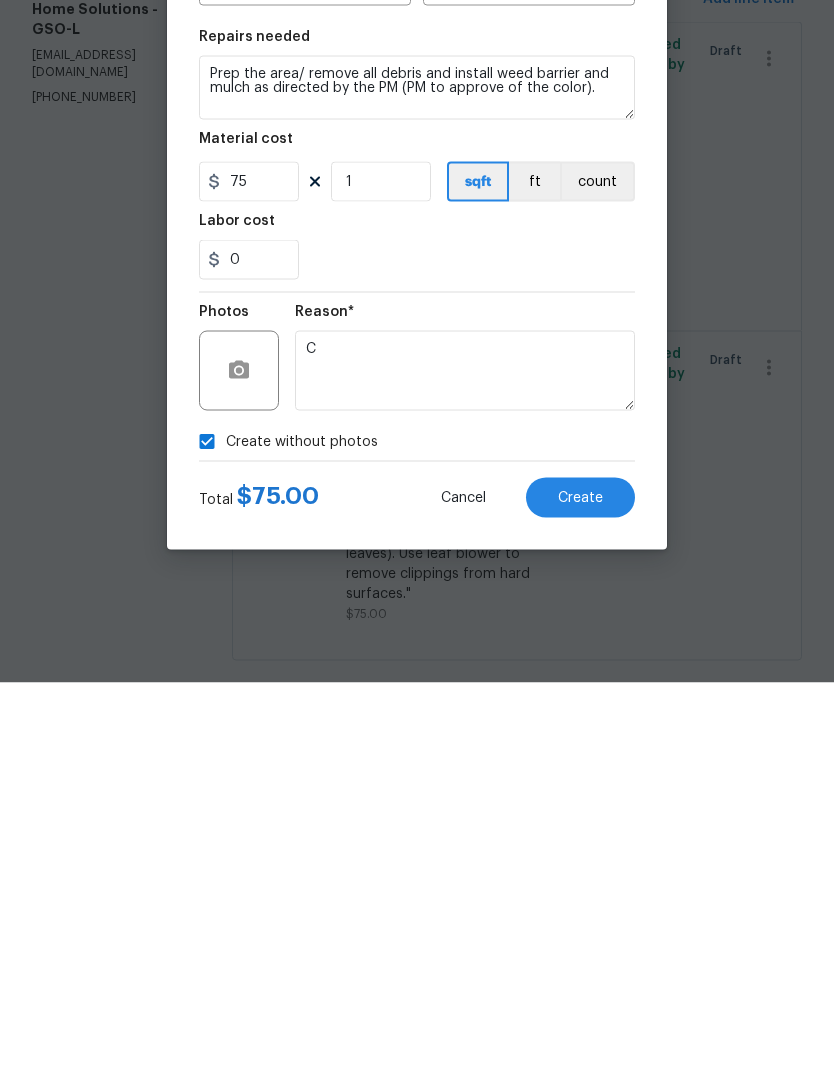 click on "Create" at bounding box center (580, 882) 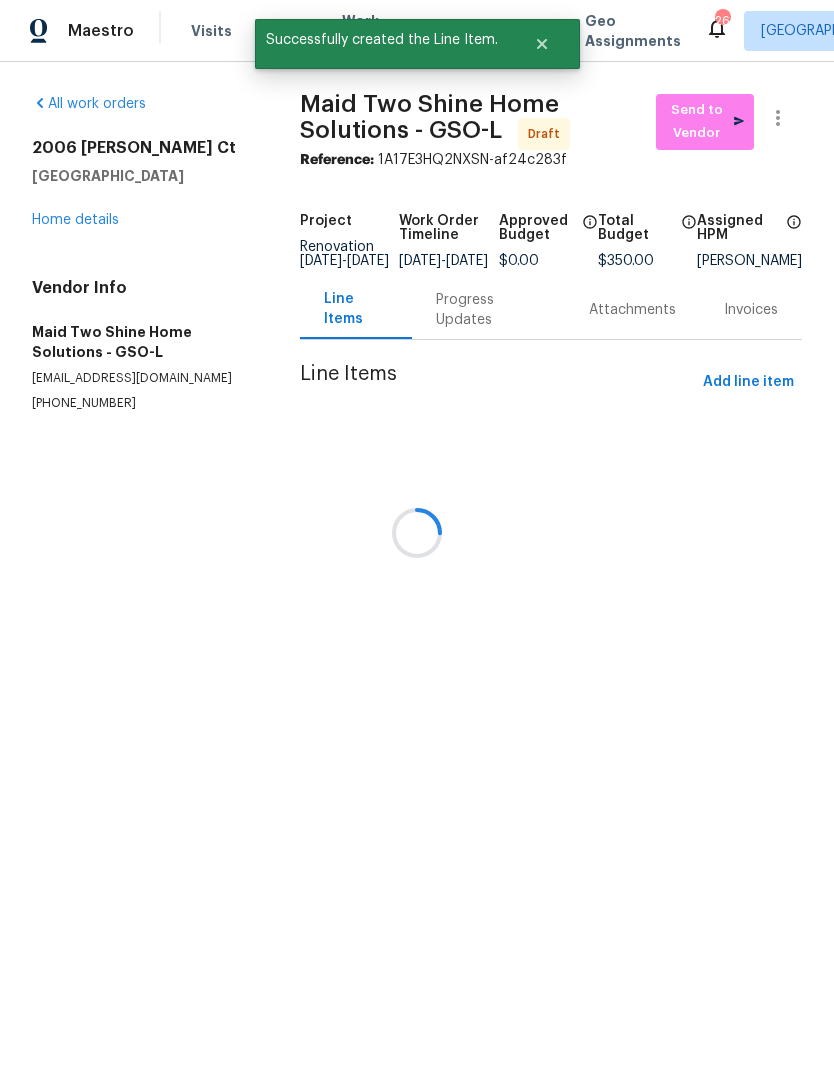 scroll, scrollTop: 1, scrollLeft: 0, axis: vertical 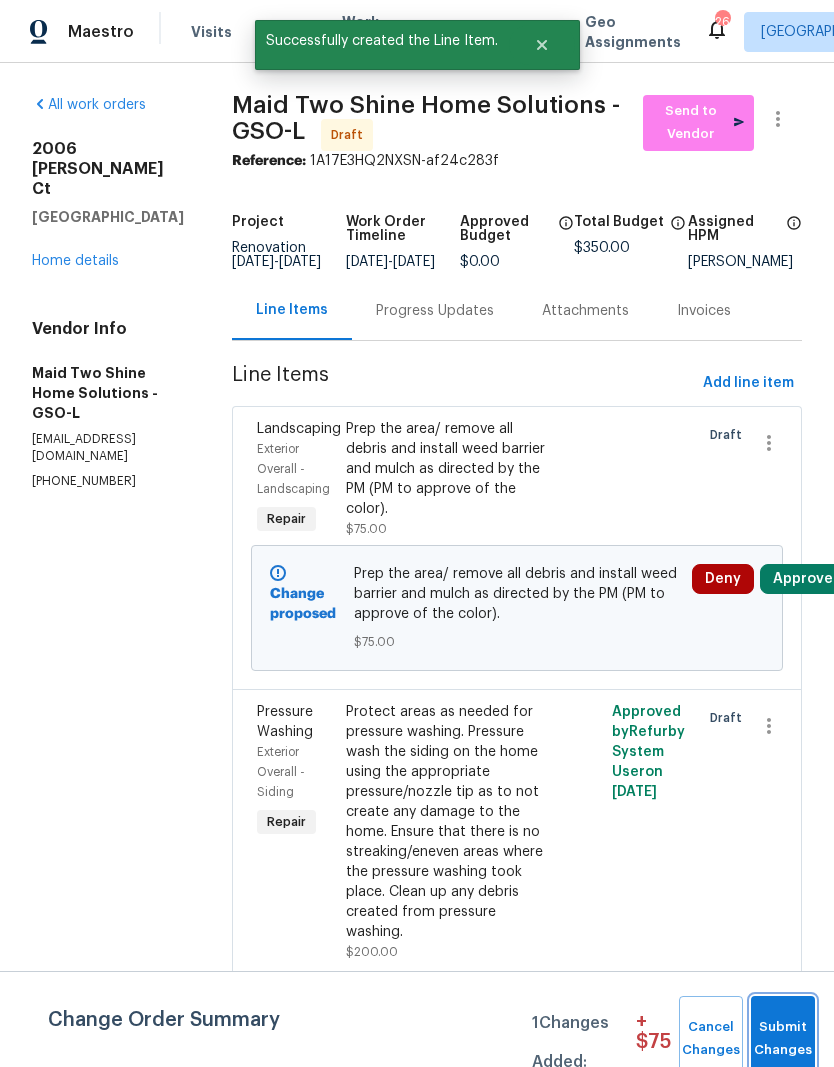 click on "Submit Changes" at bounding box center (783, 1039) 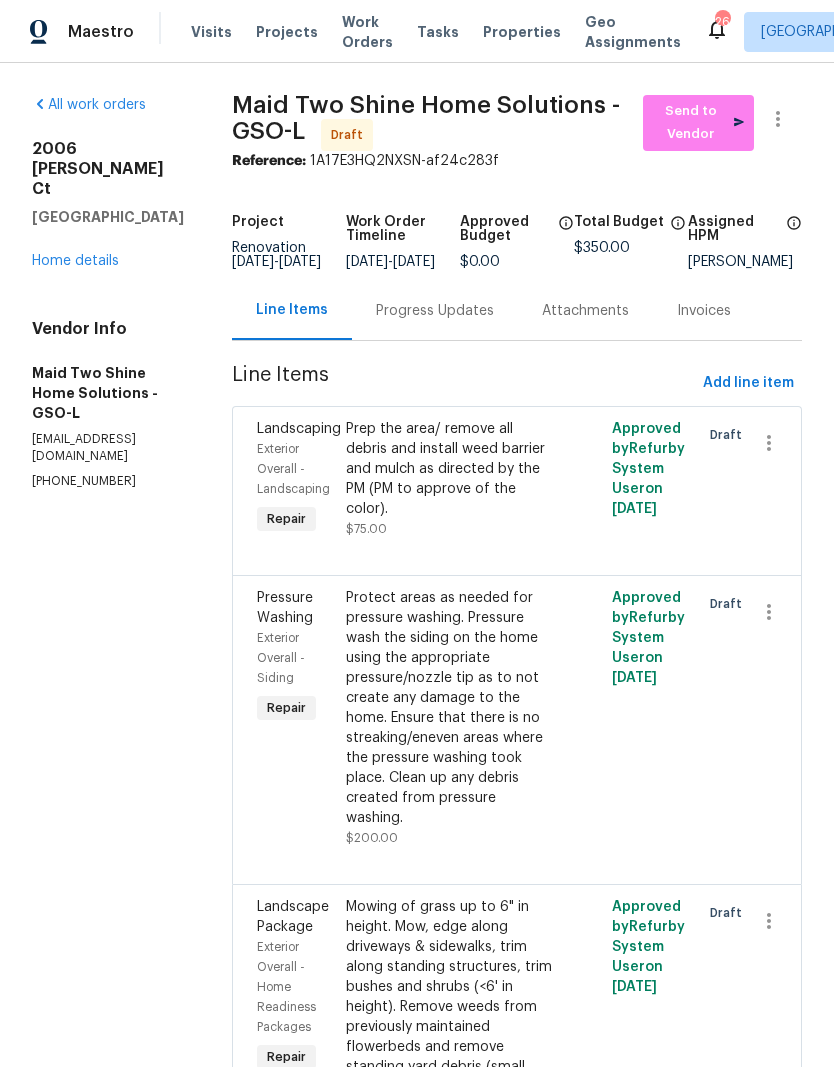 scroll, scrollTop: 0, scrollLeft: 0, axis: both 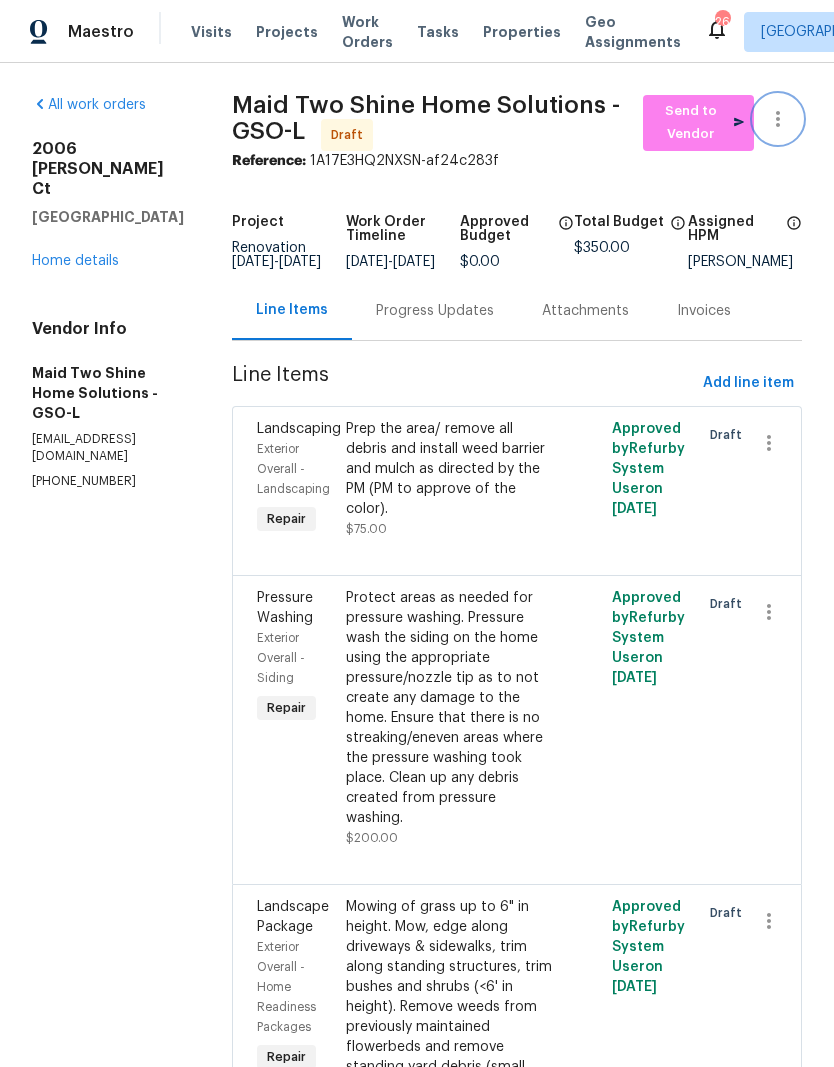 click 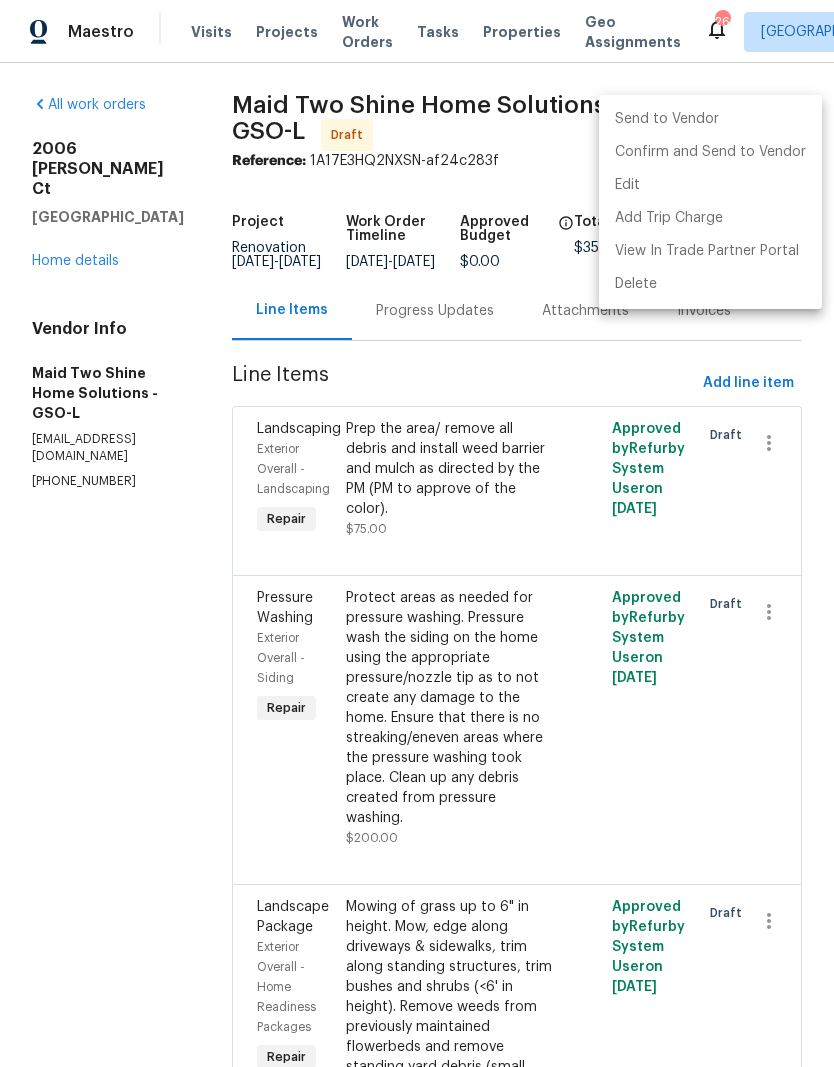 click at bounding box center [417, 533] 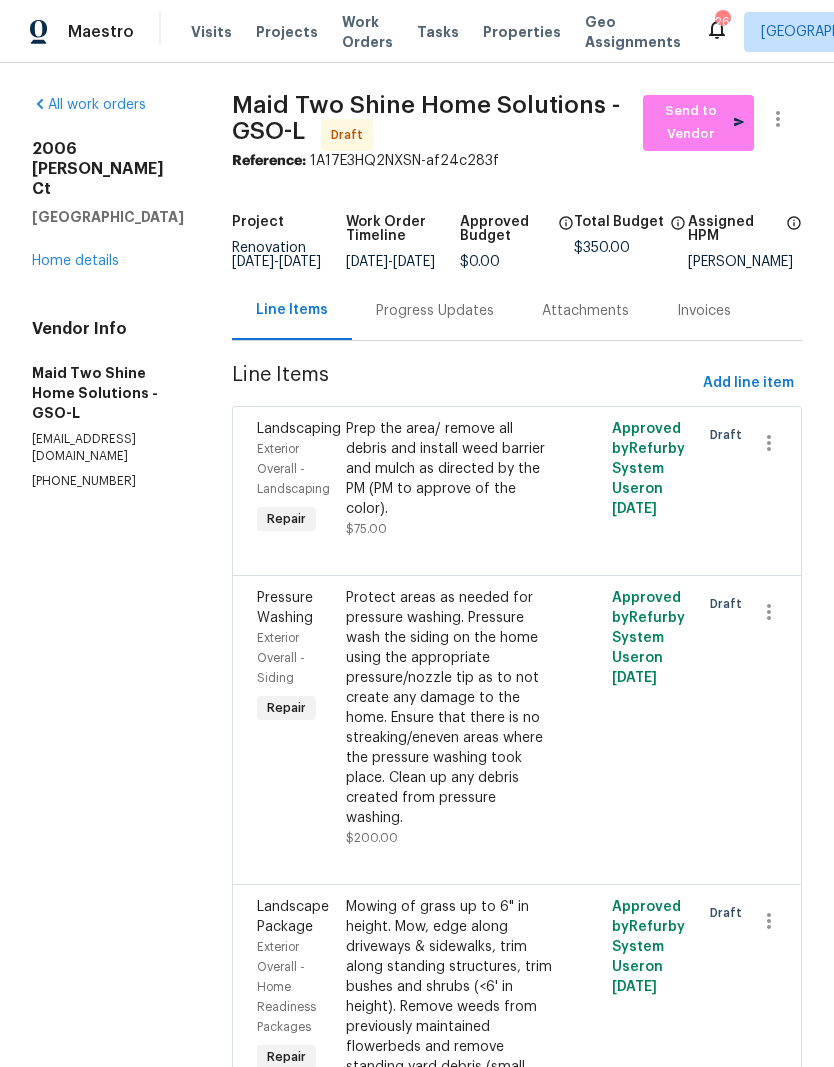 click on "Properties" at bounding box center [522, 32] 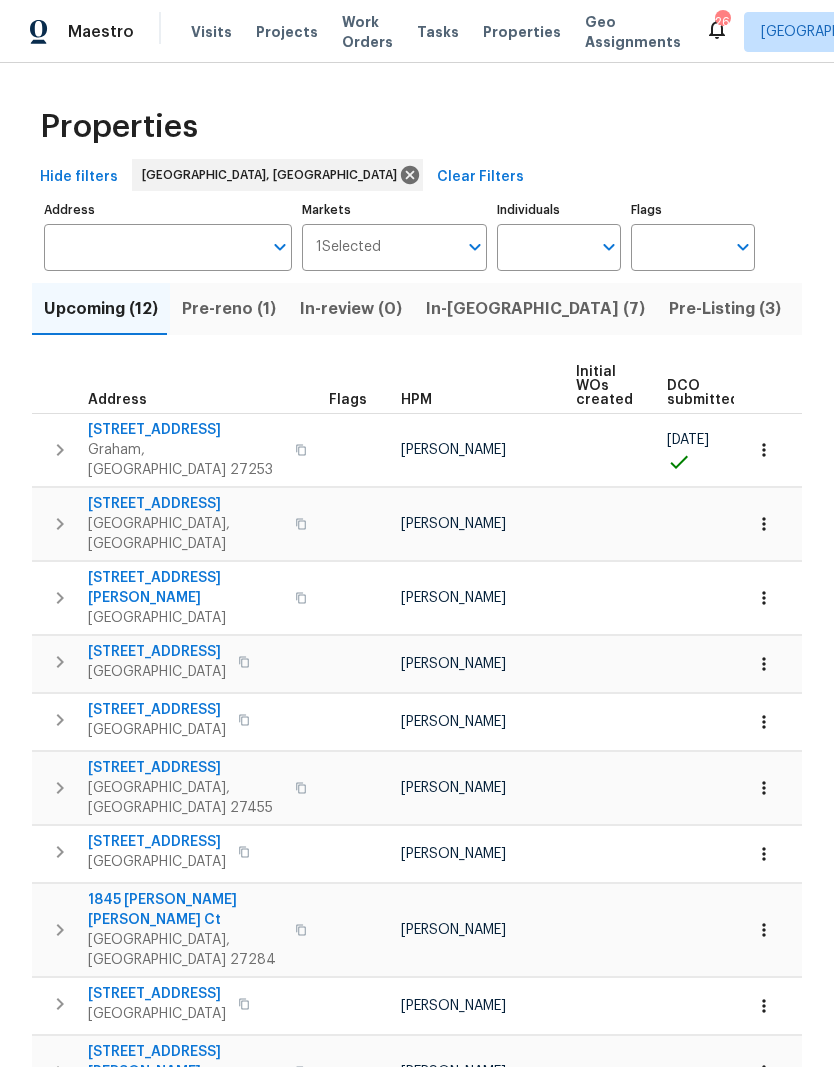 click on "Pre-reno (1)" at bounding box center (229, 309) 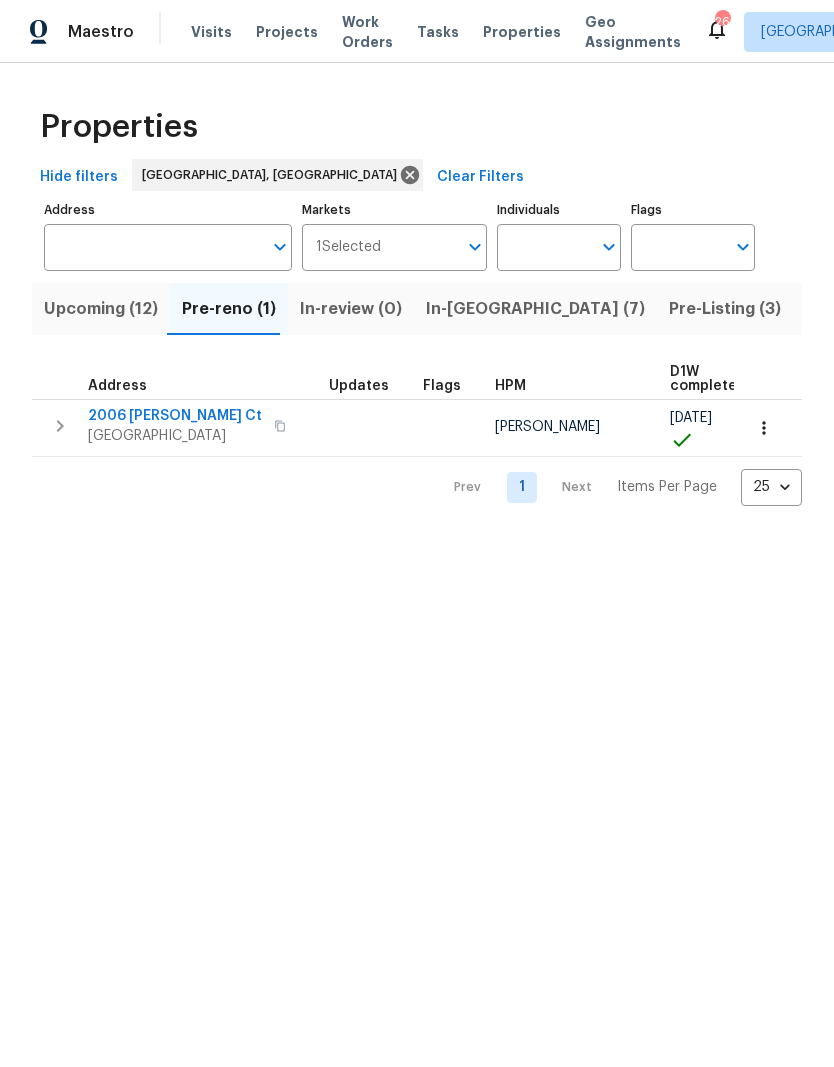 click at bounding box center (764, 428) 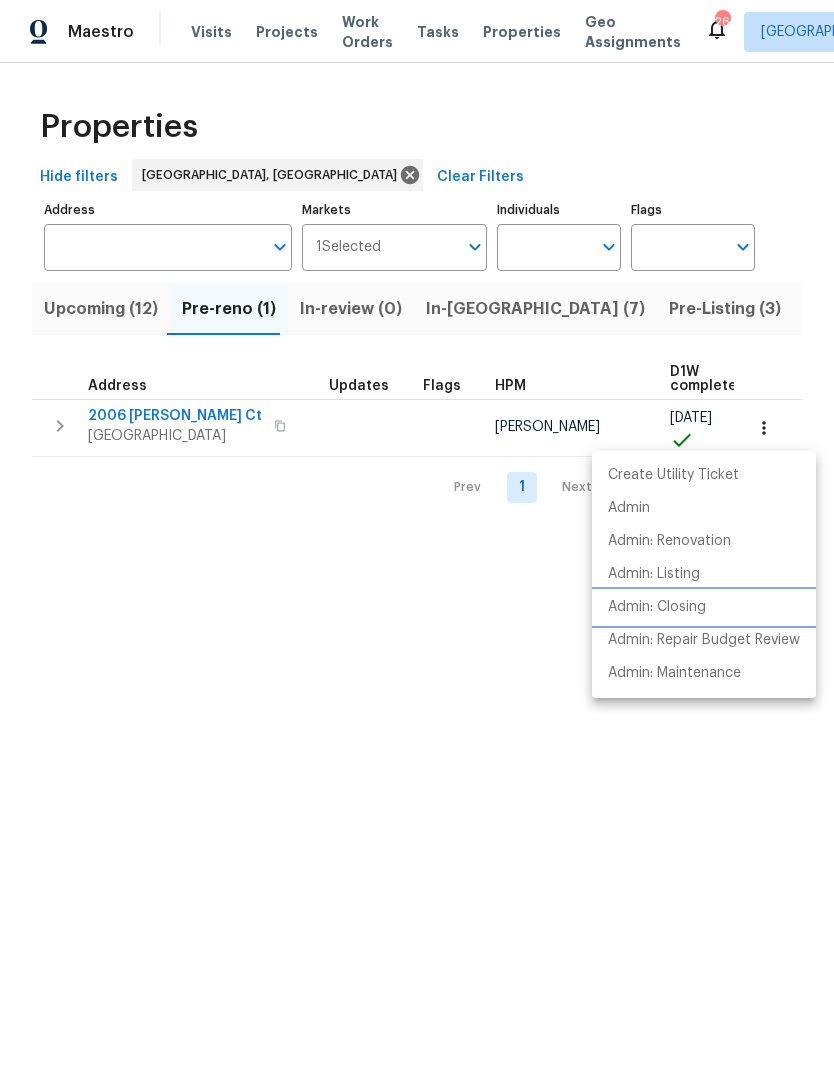 click on "Admin: Closing" at bounding box center [704, 607] 